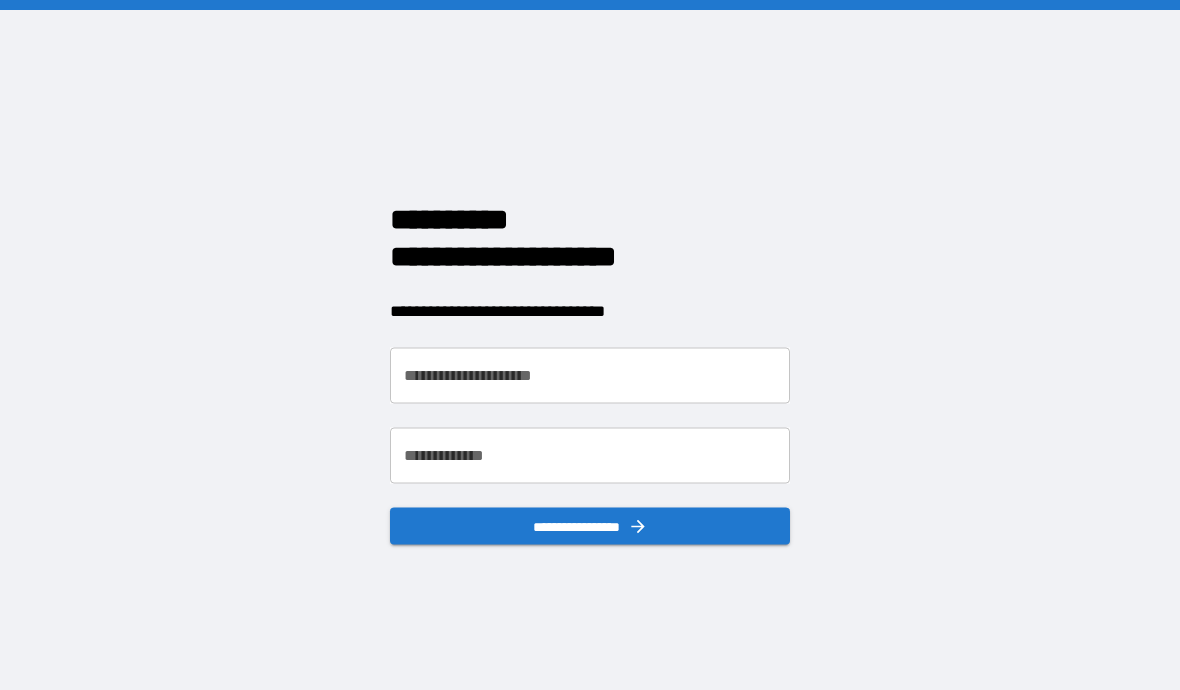 scroll, scrollTop: 0, scrollLeft: 0, axis: both 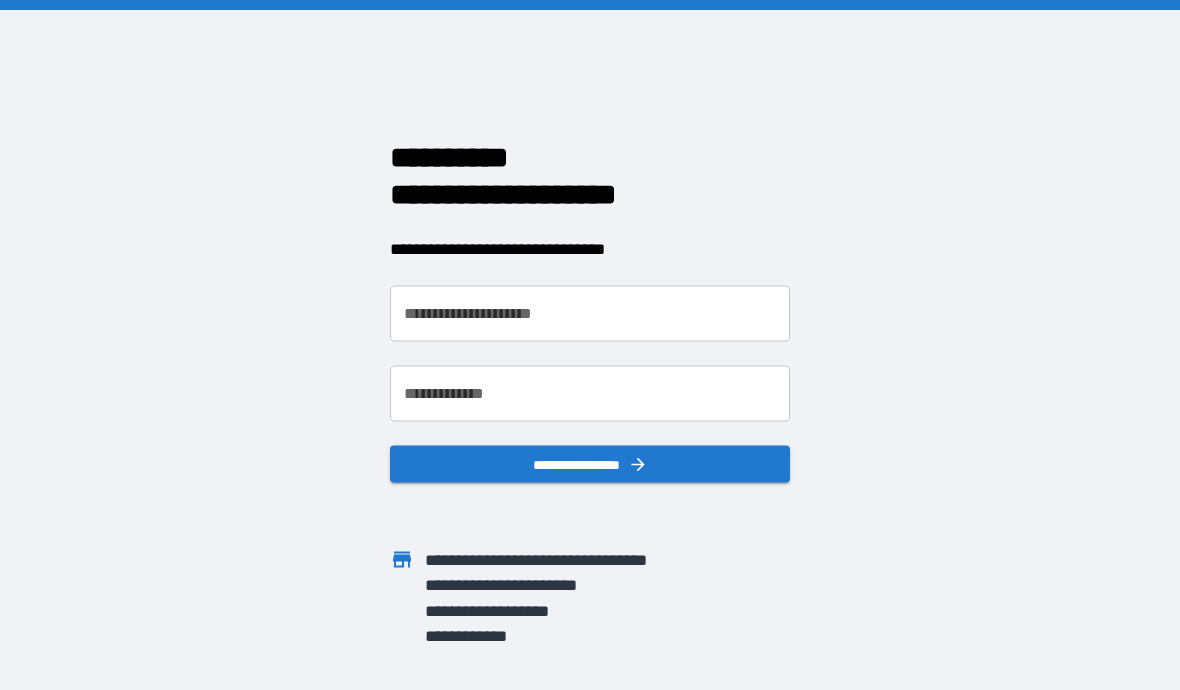 click on "**********" at bounding box center (590, 314) 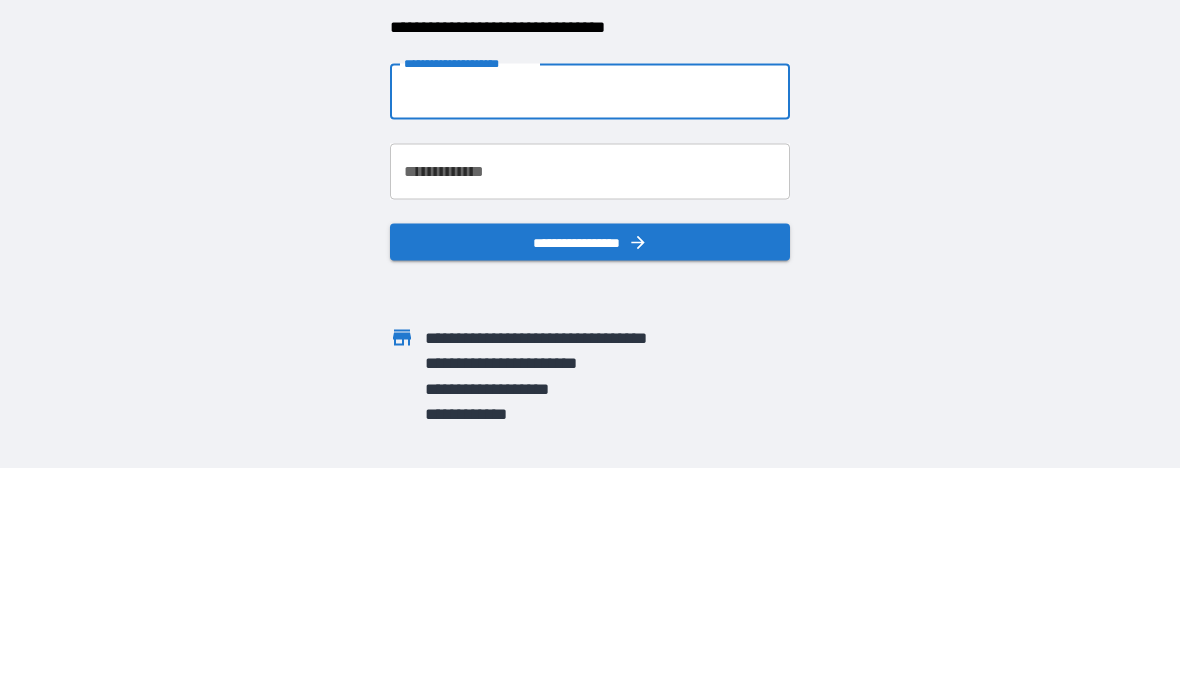 type on "**********" 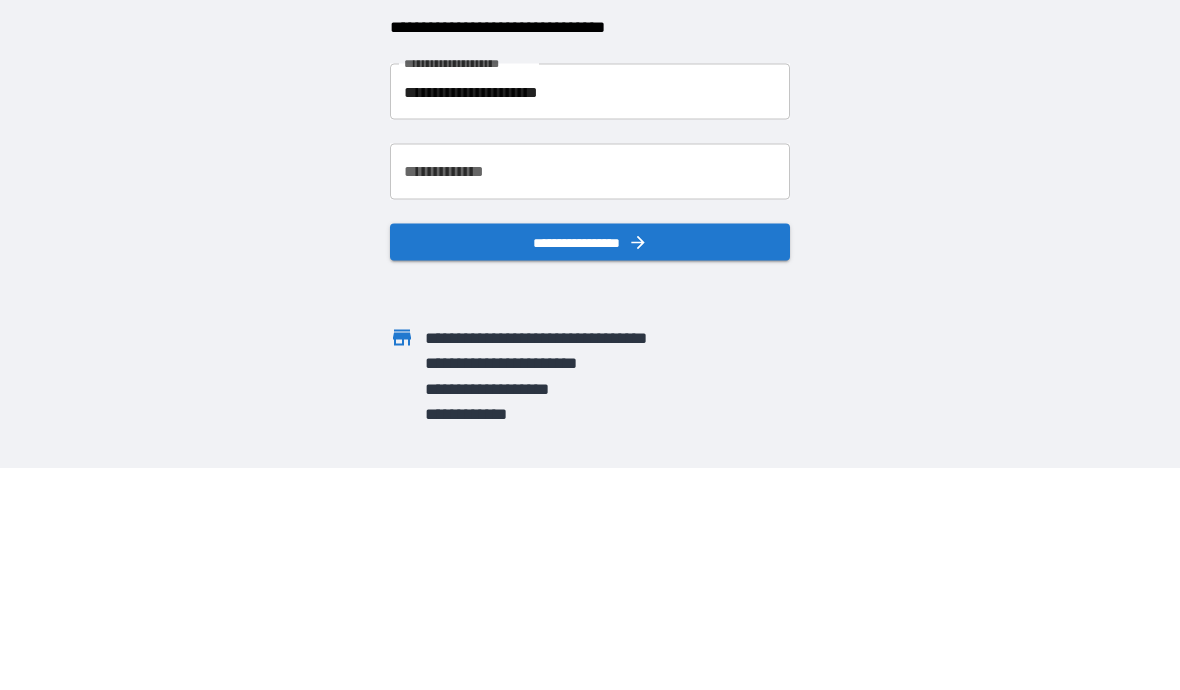 scroll, scrollTop: 87, scrollLeft: 0, axis: vertical 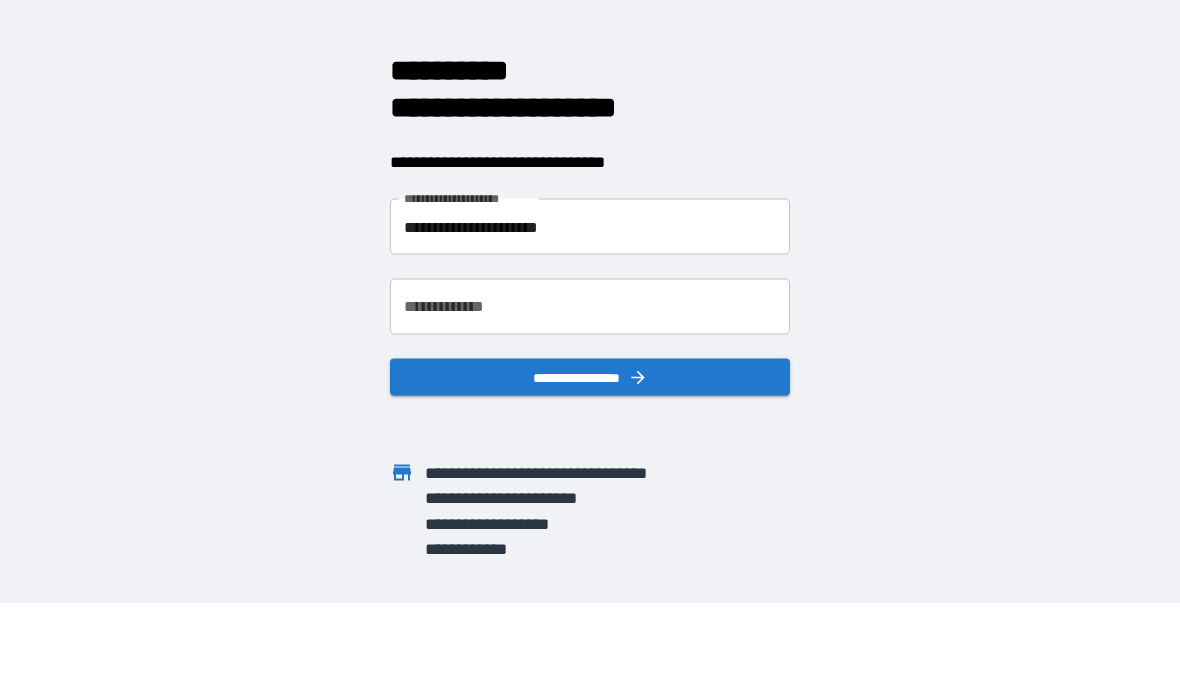 click on "**********" at bounding box center (590, 307) 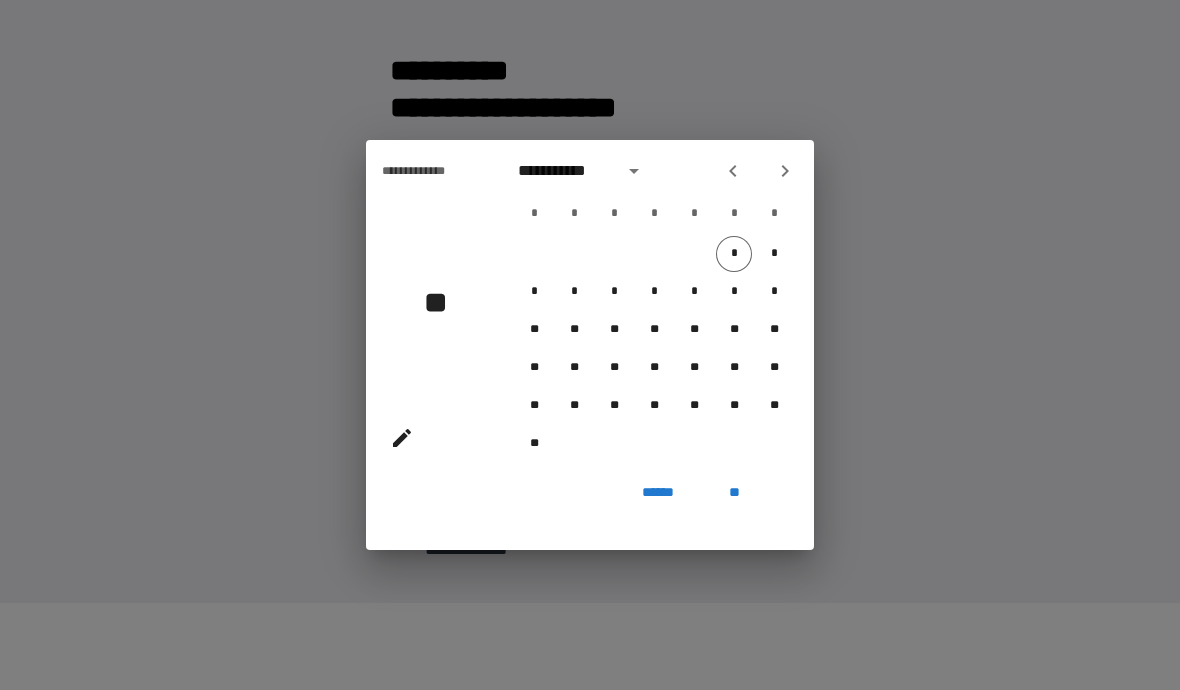click 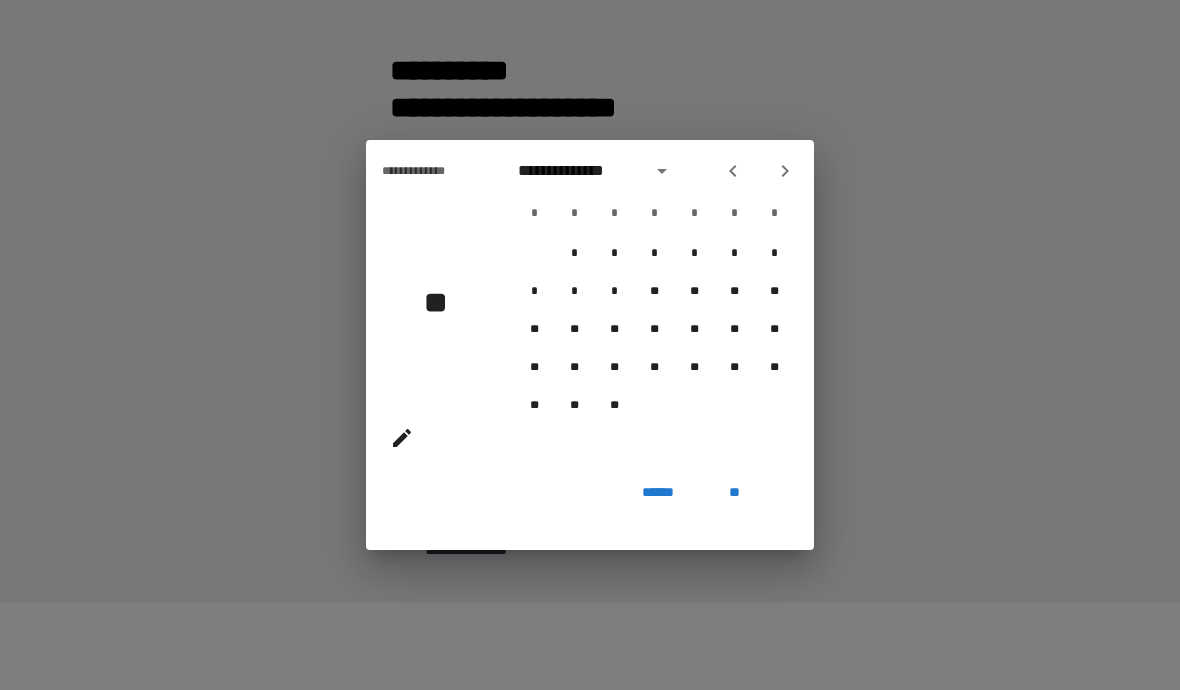 click 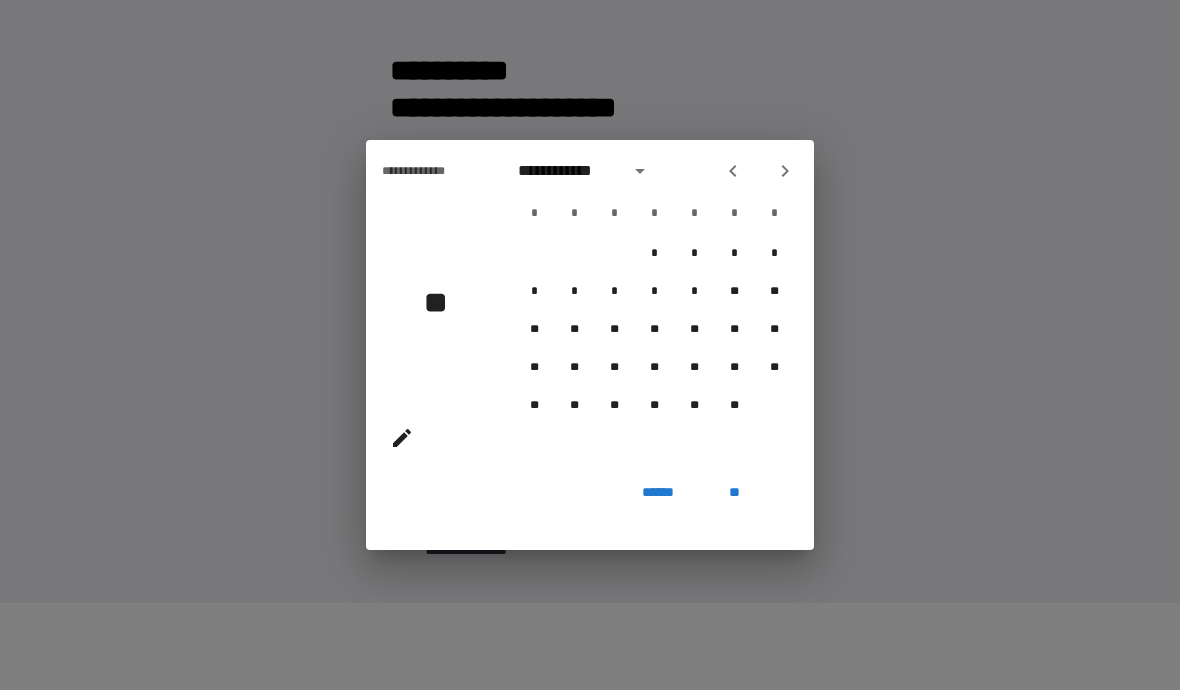 click 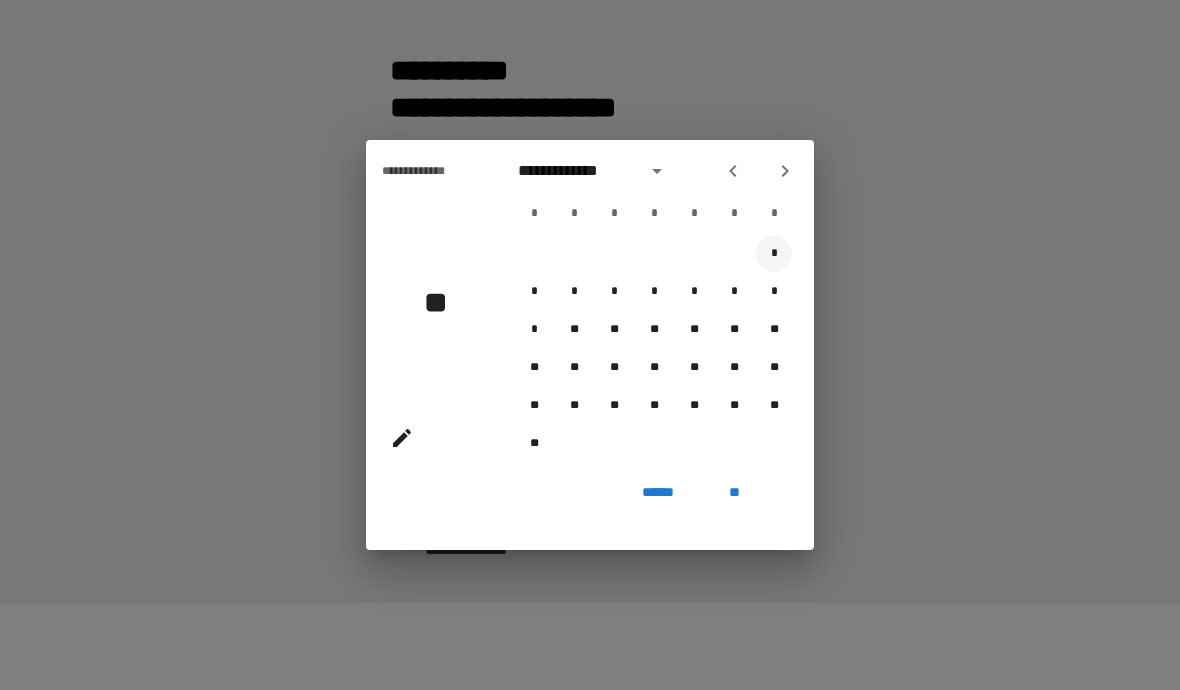 click on "*" at bounding box center [774, 254] 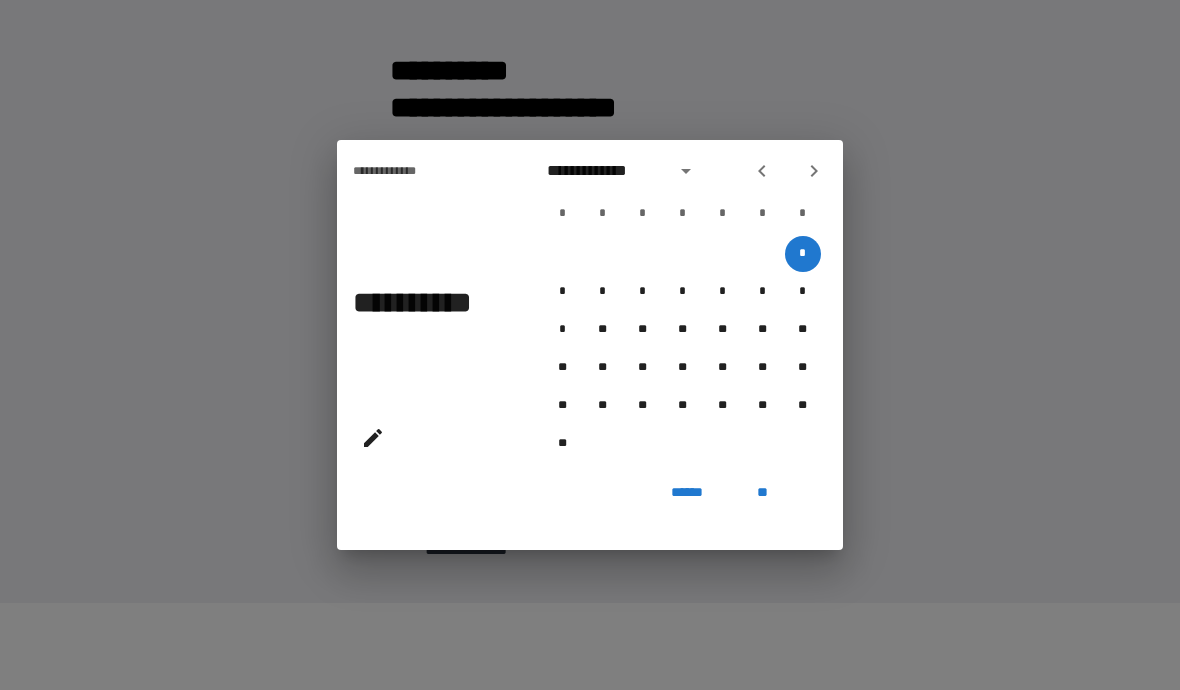 click 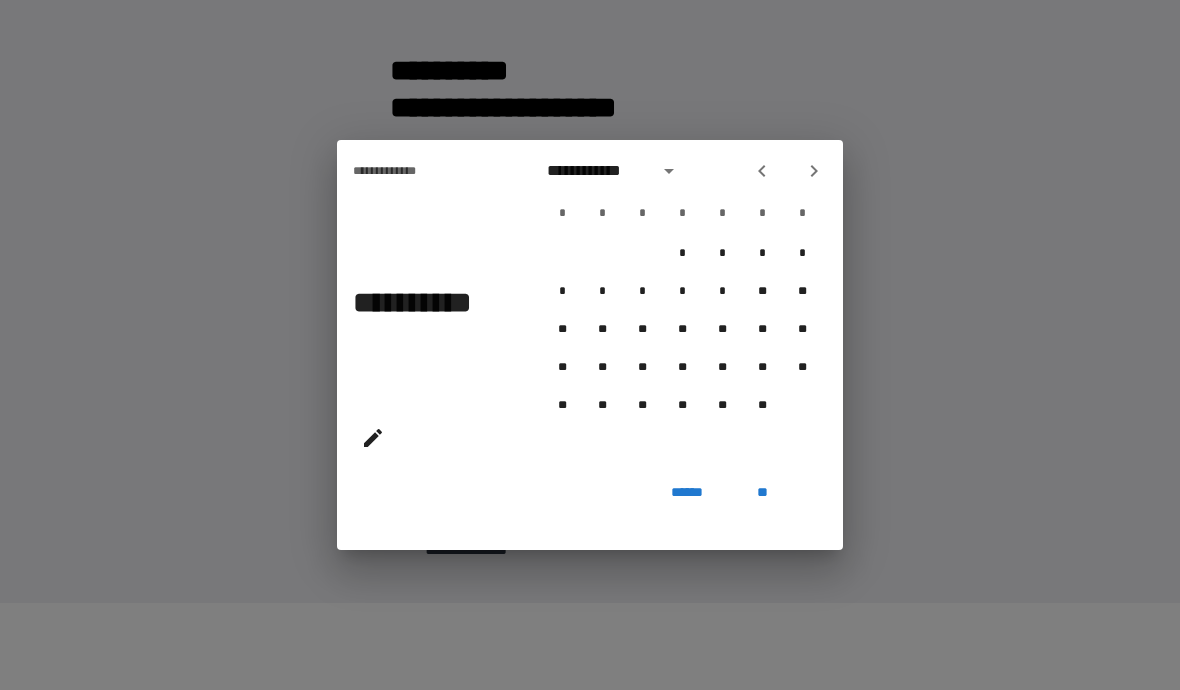 click 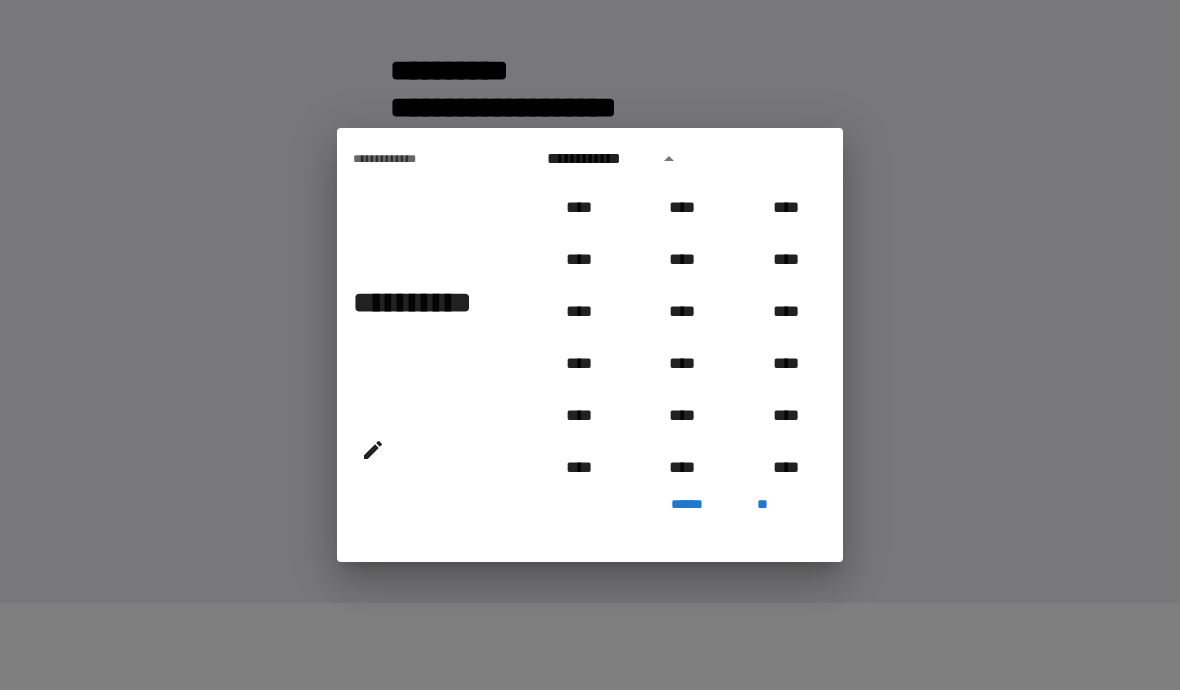 scroll, scrollTop: 2006, scrollLeft: 0, axis: vertical 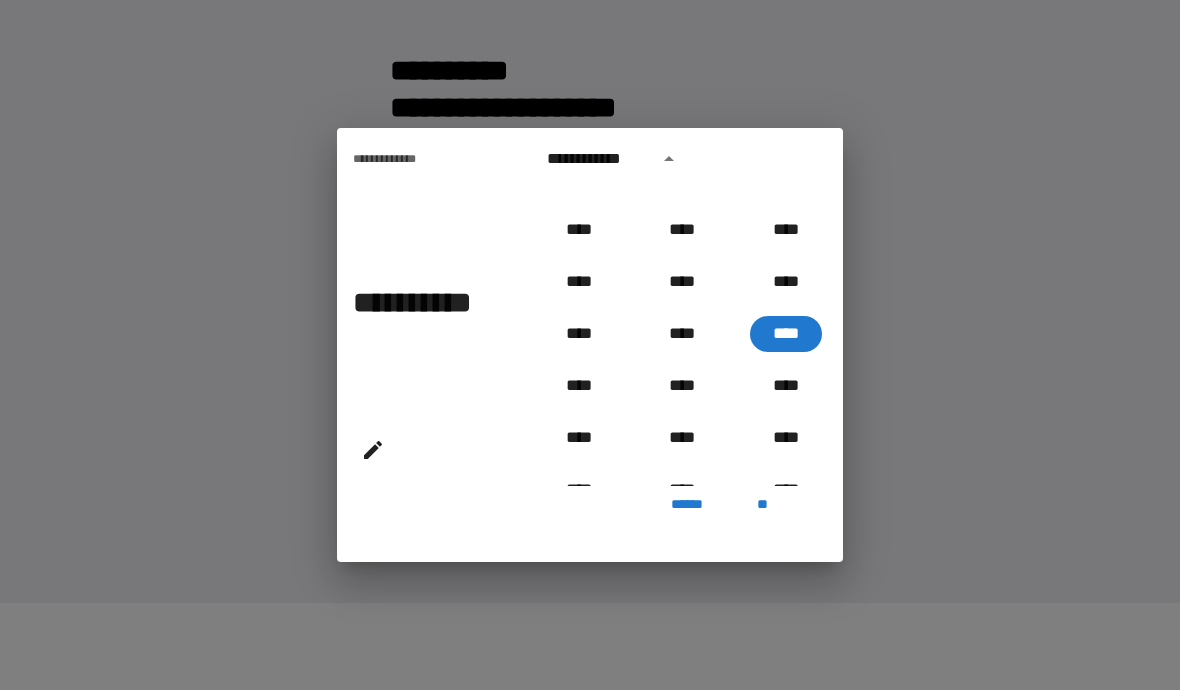 click 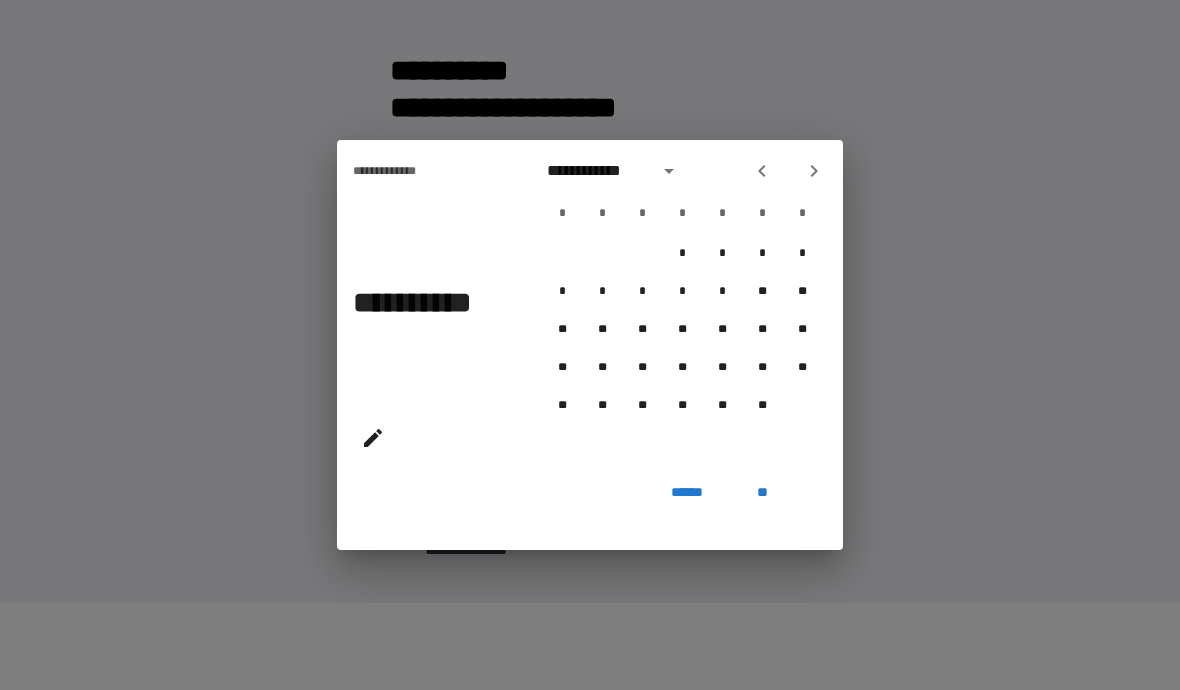 click 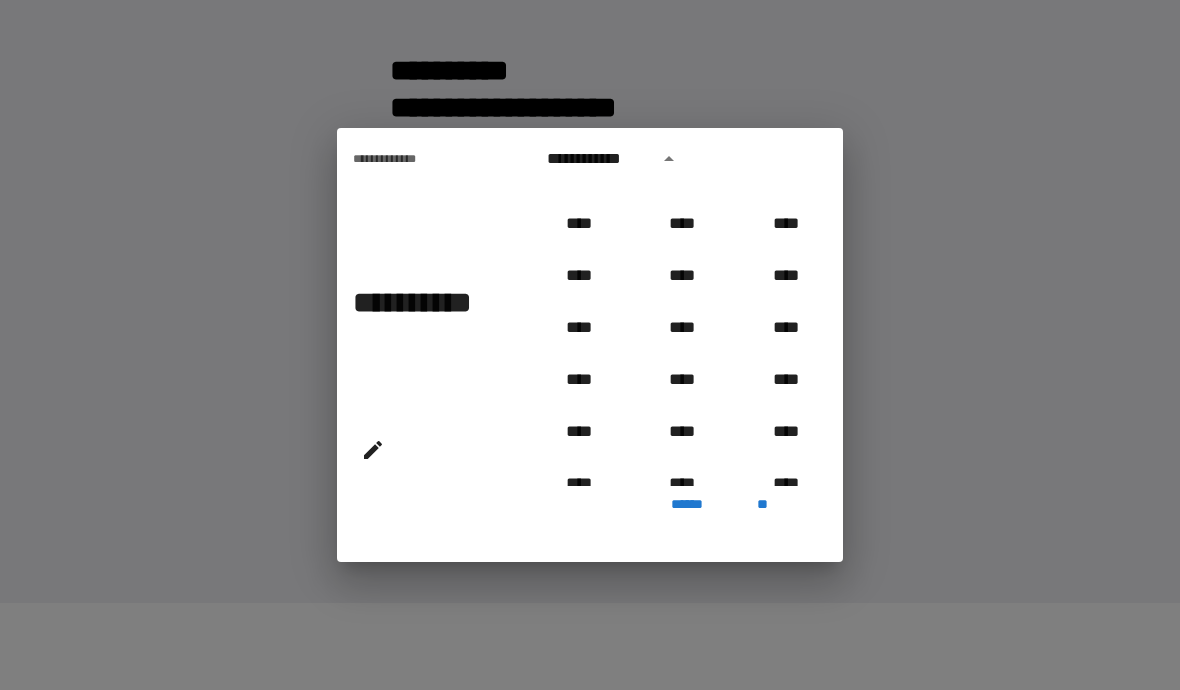 scroll, scrollTop: 712, scrollLeft: 0, axis: vertical 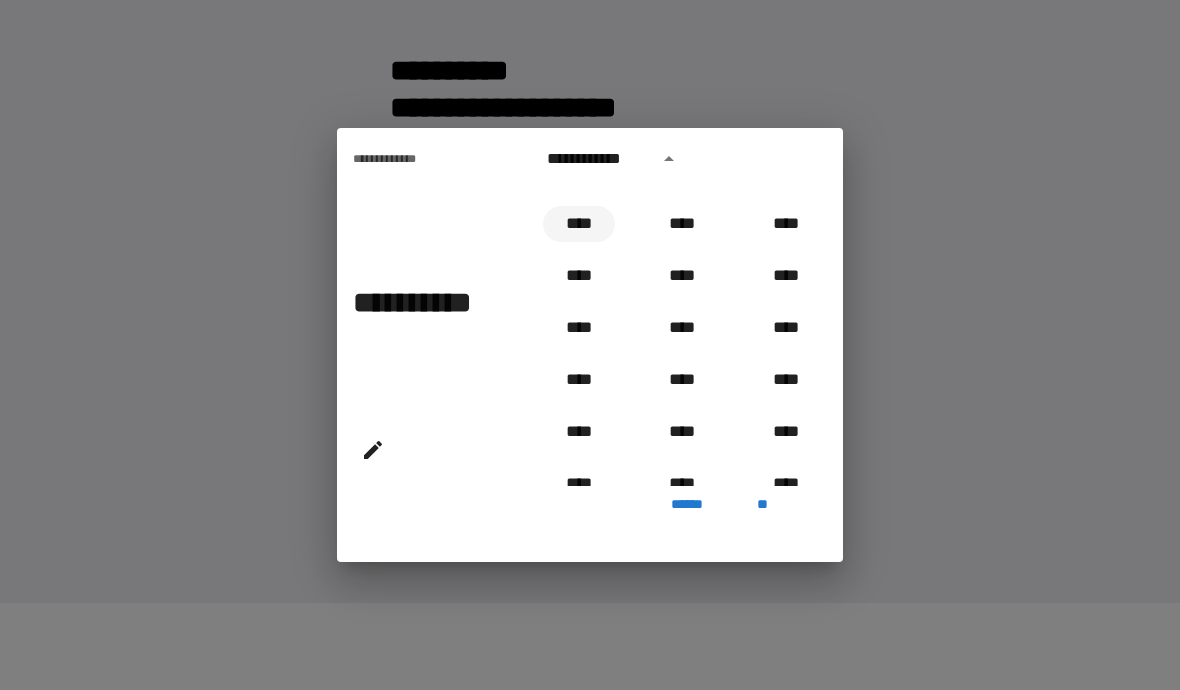 click on "****" at bounding box center (579, 224) 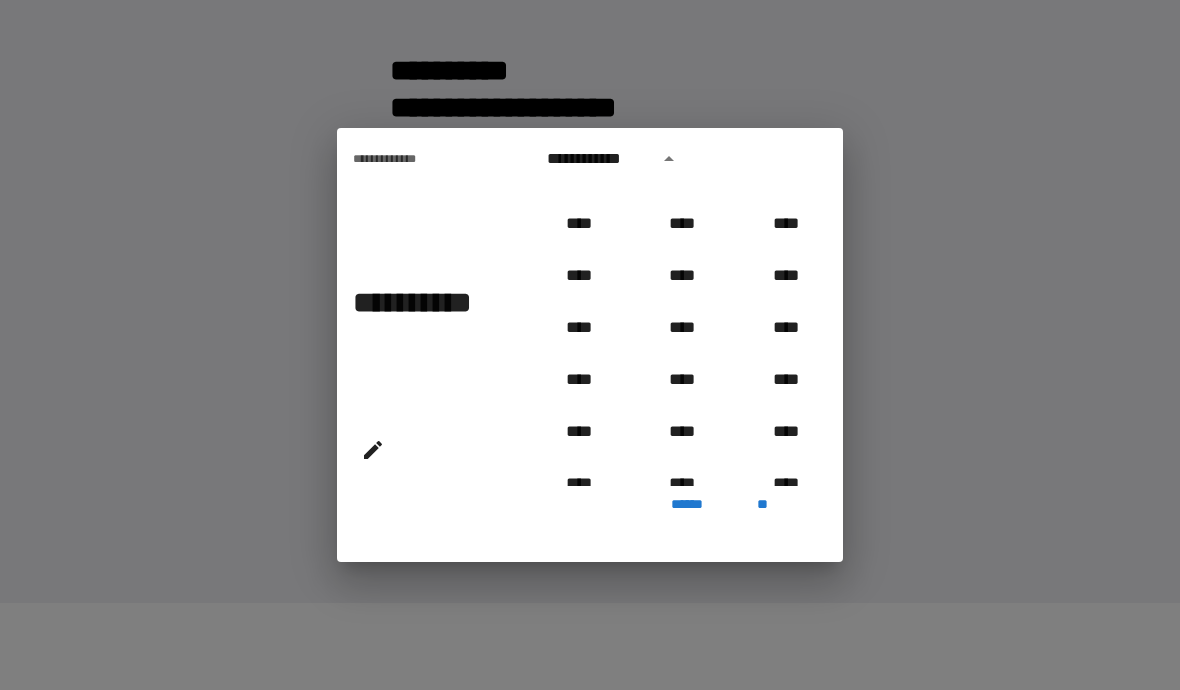 type on "**********" 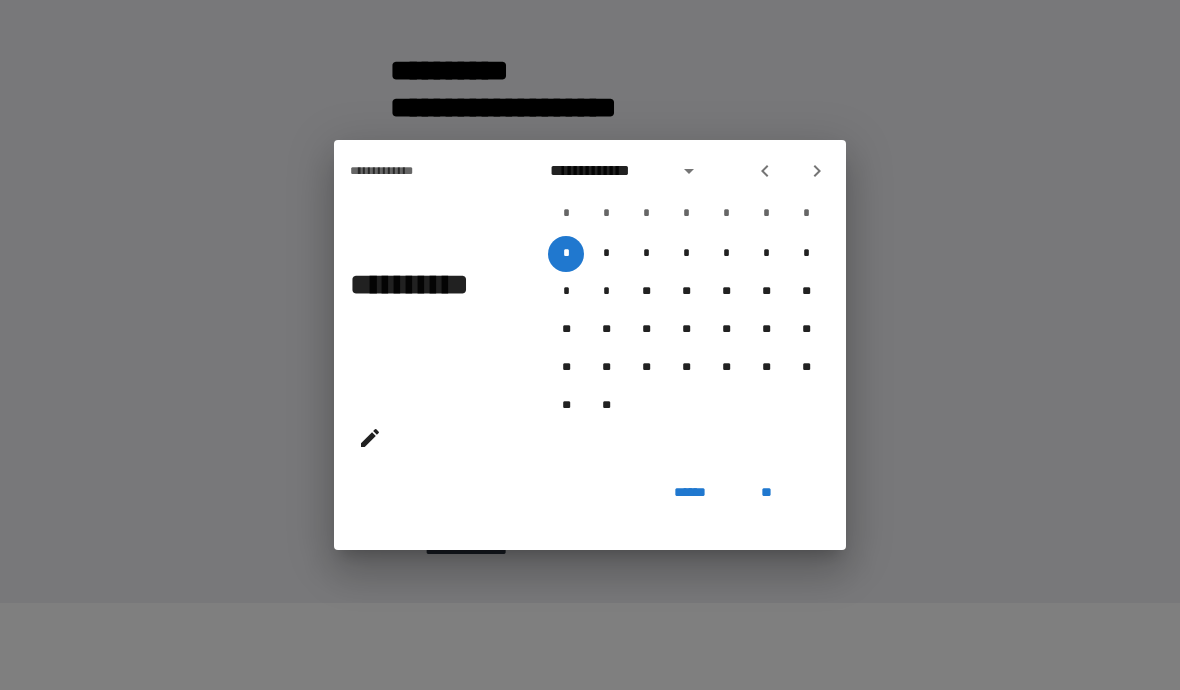 click on "**" at bounding box center (766, 492) 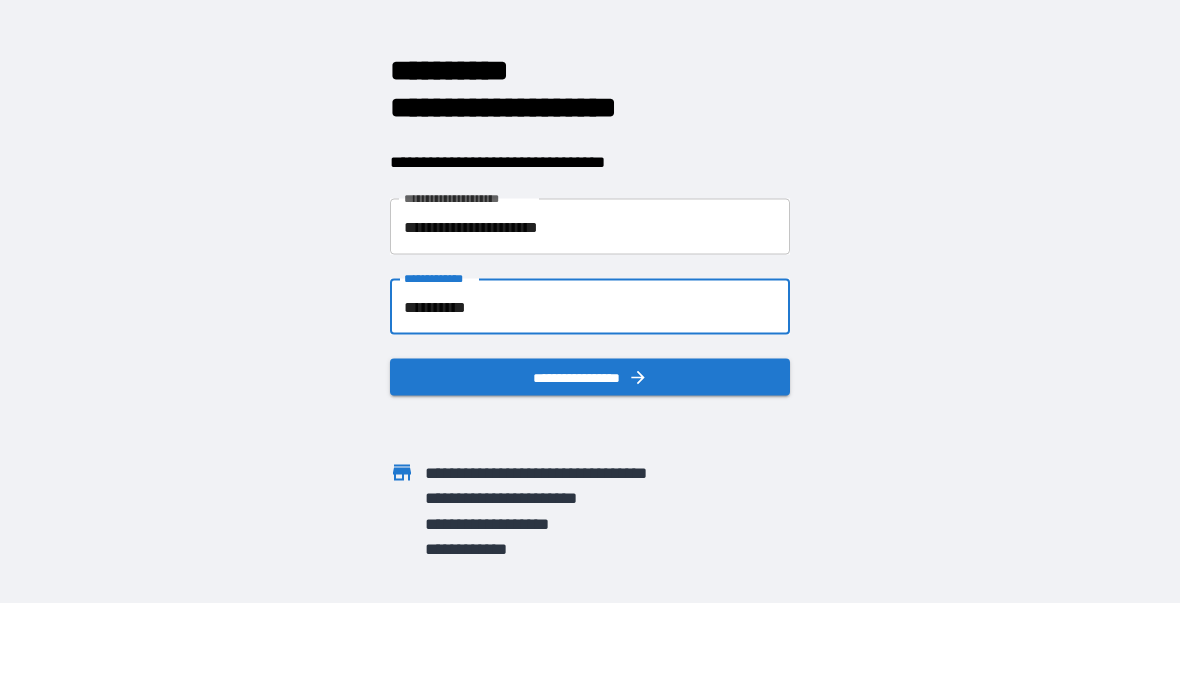click on "**********" at bounding box center (590, 377) 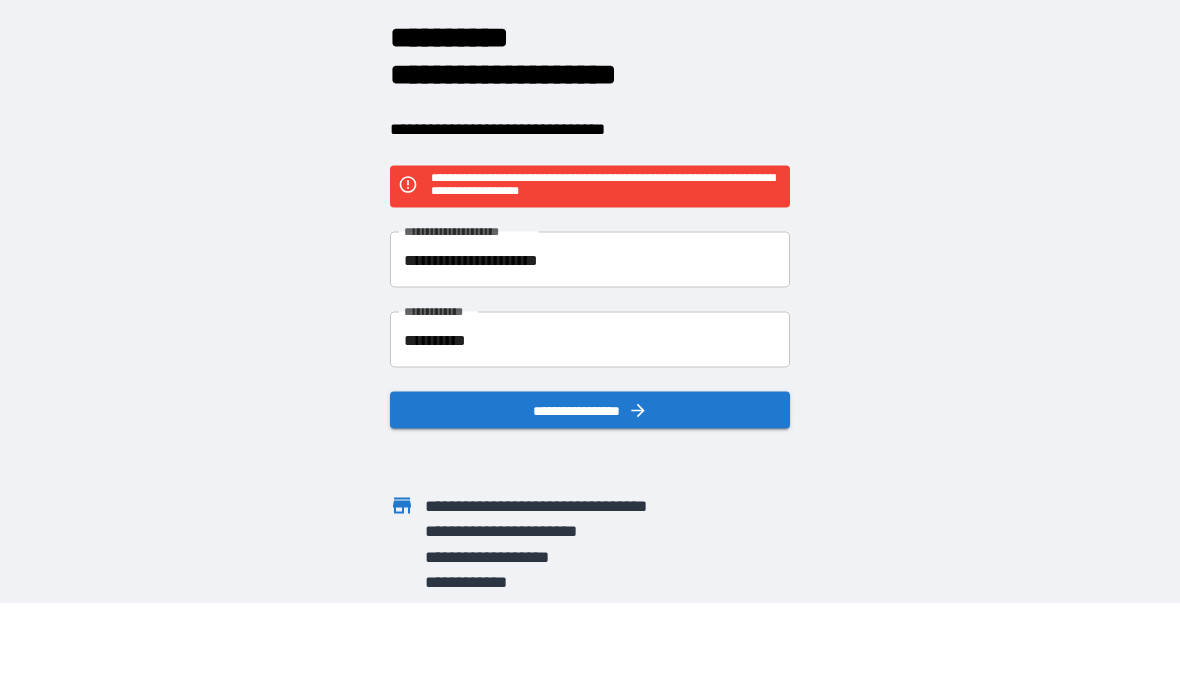 click on "**********" at bounding box center (590, 260) 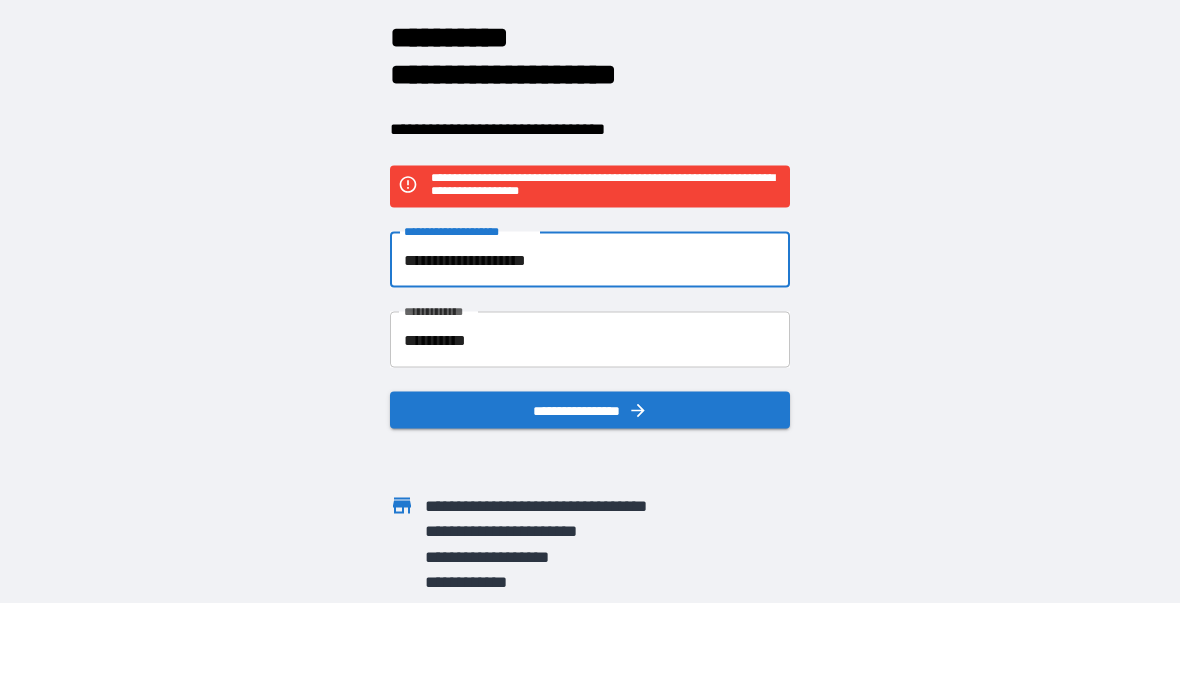 click on "**********" at bounding box center [590, 410] 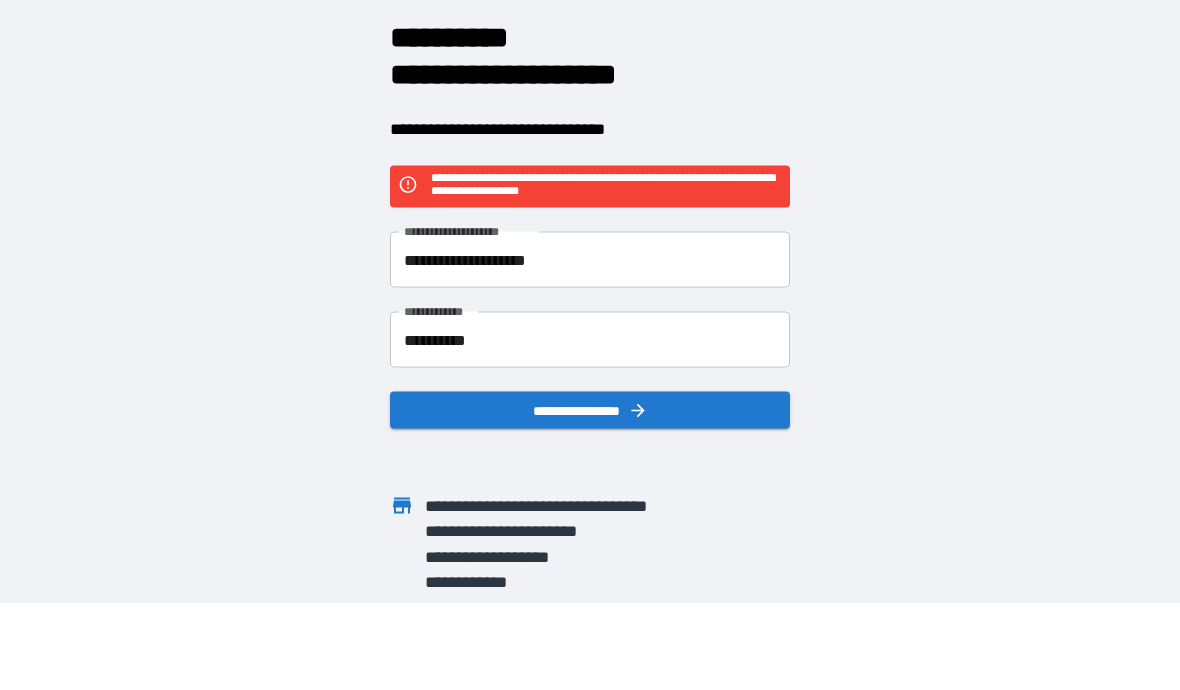click on "**********" at bounding box center [590, 260] 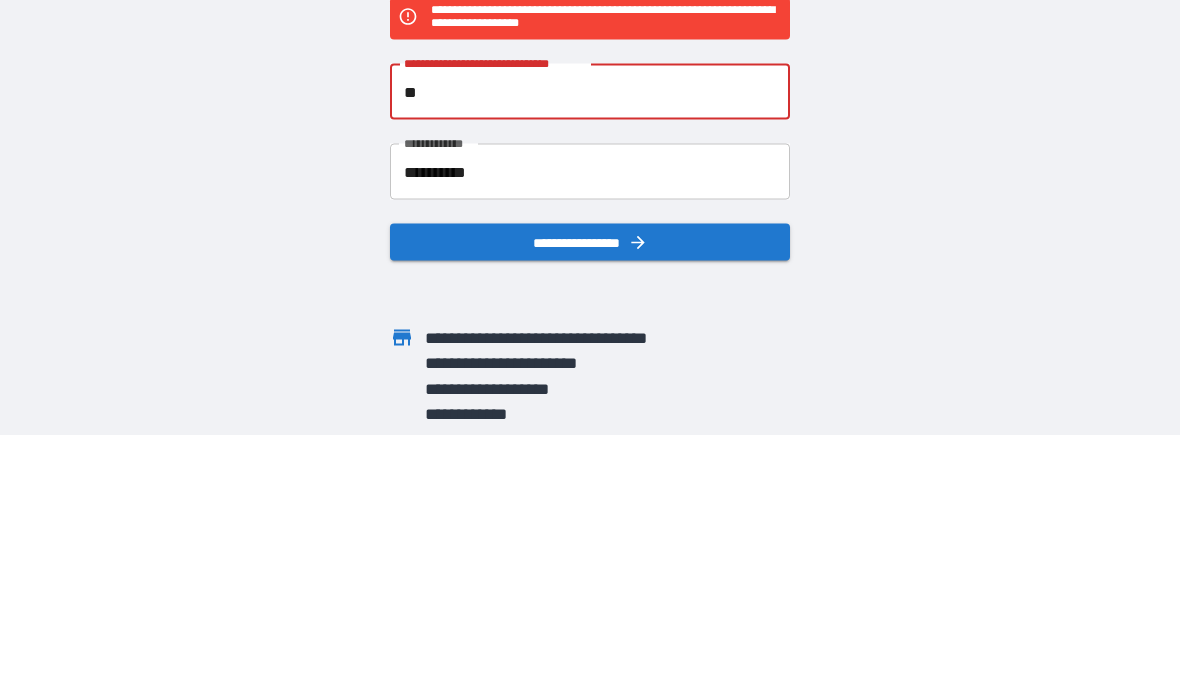 type on "*" 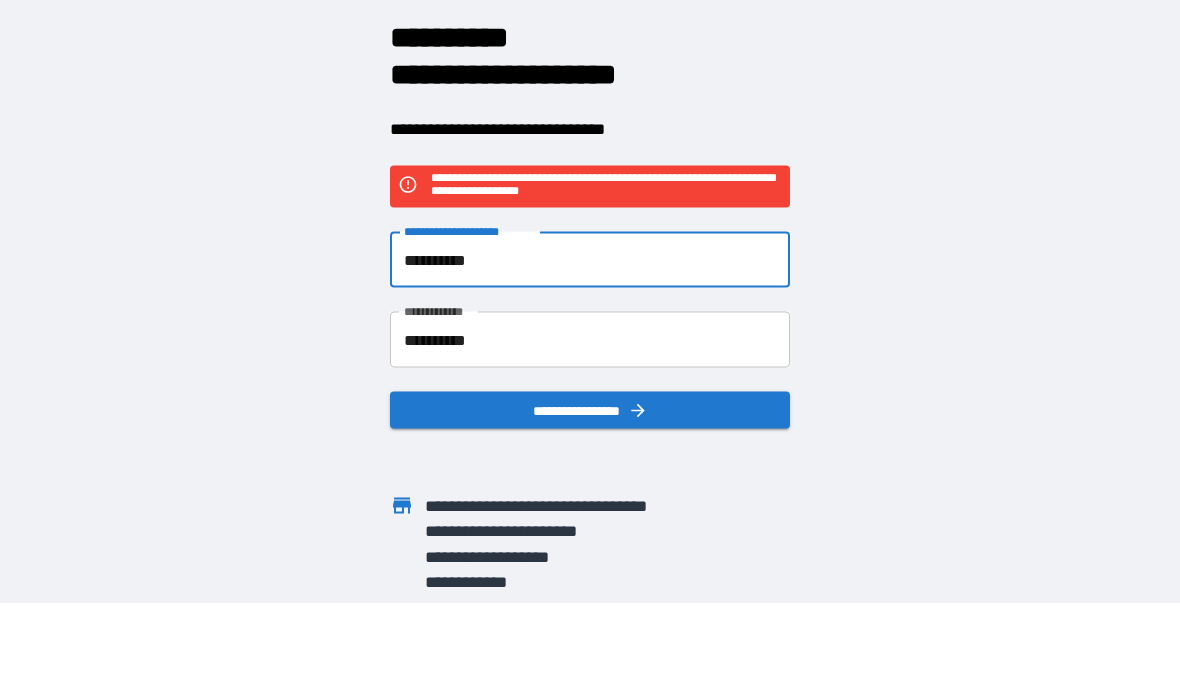 type on "**********" 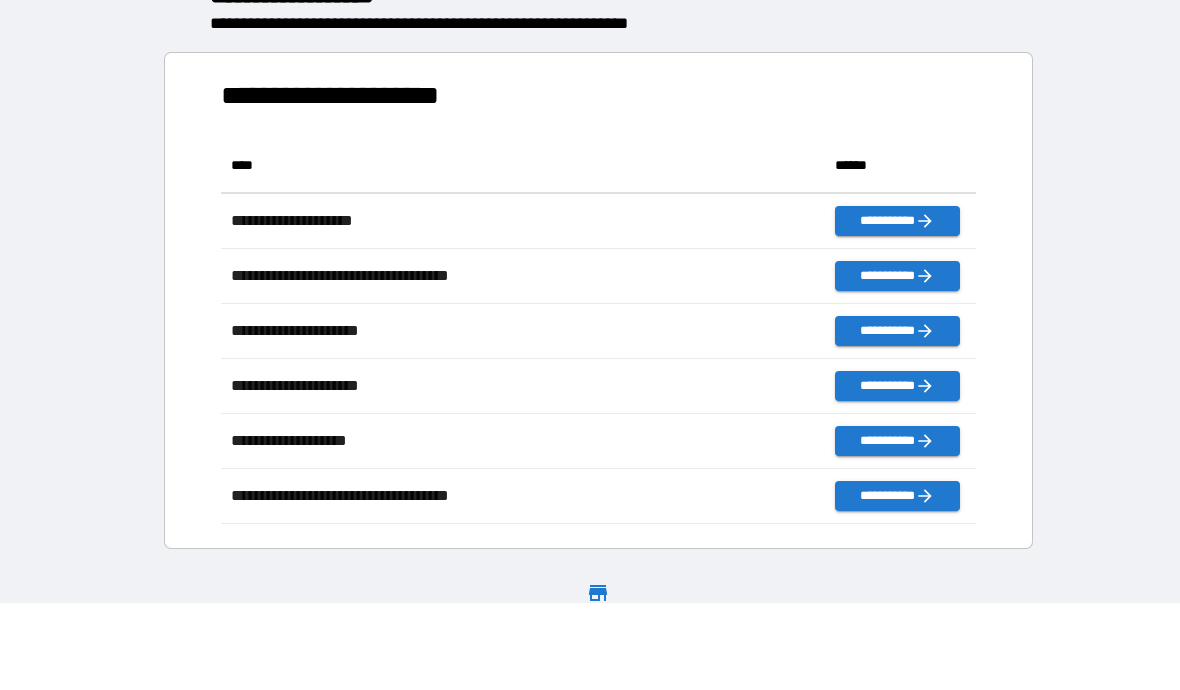 scroll, scrollTop: 1, scrollLeft: 1, axis: both 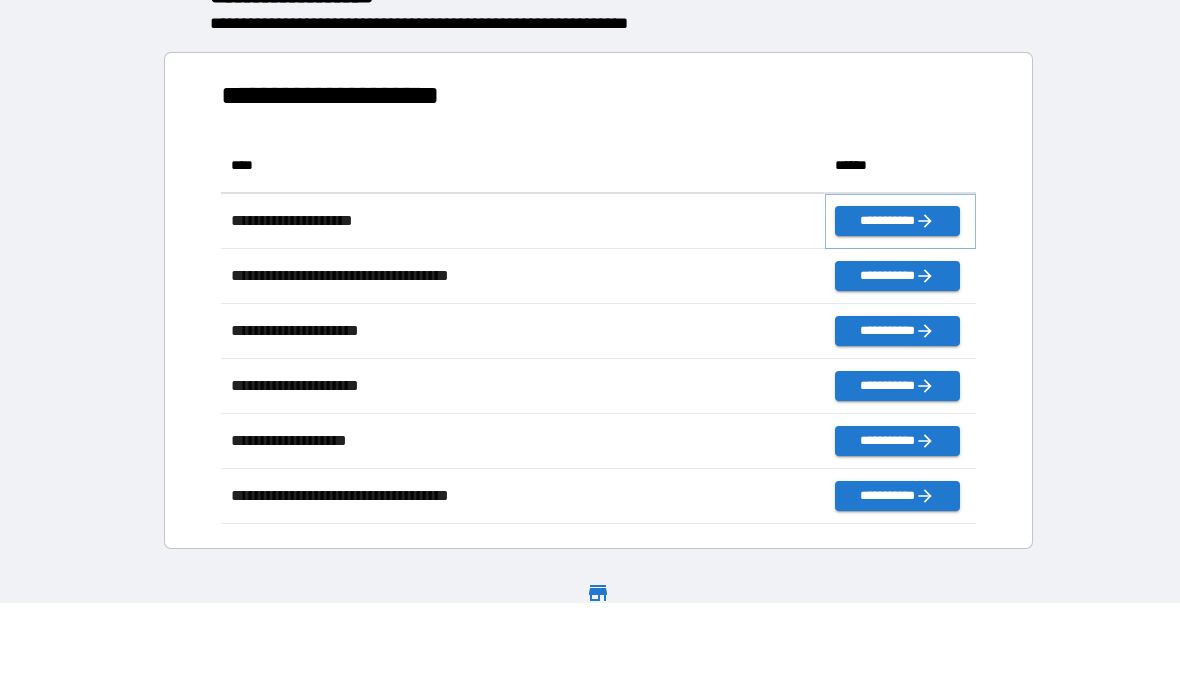 click on "**********" at bounding box center (897, 221) 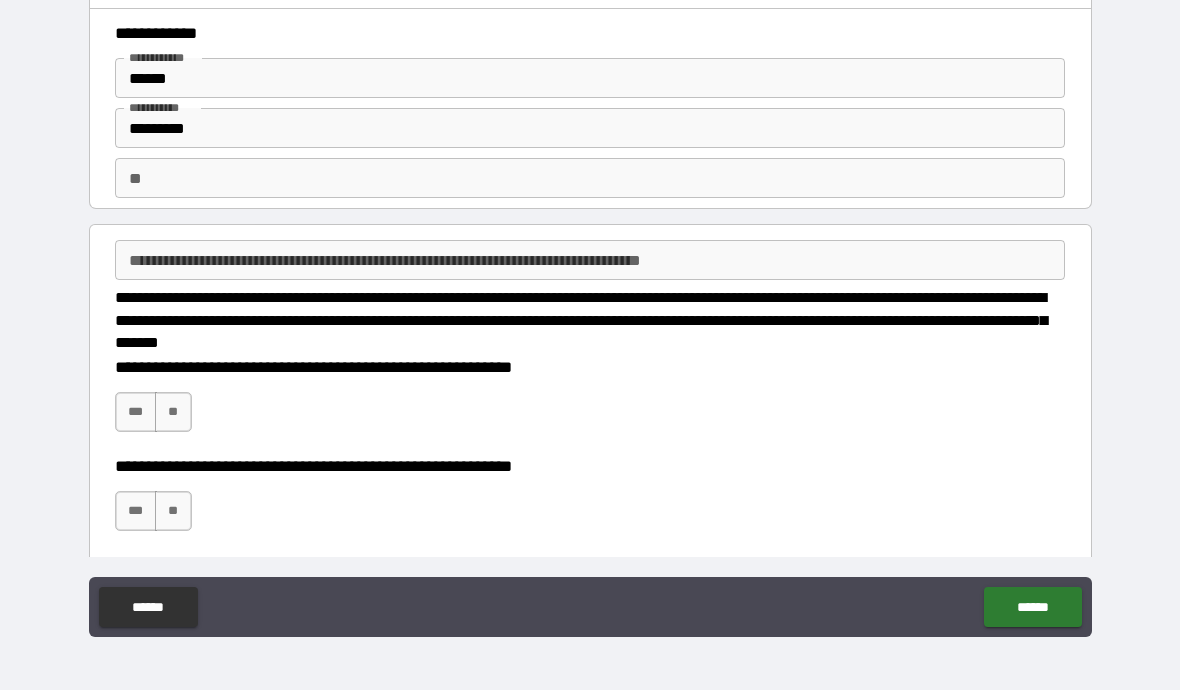 click on "***" at bounding box center [136, 412] 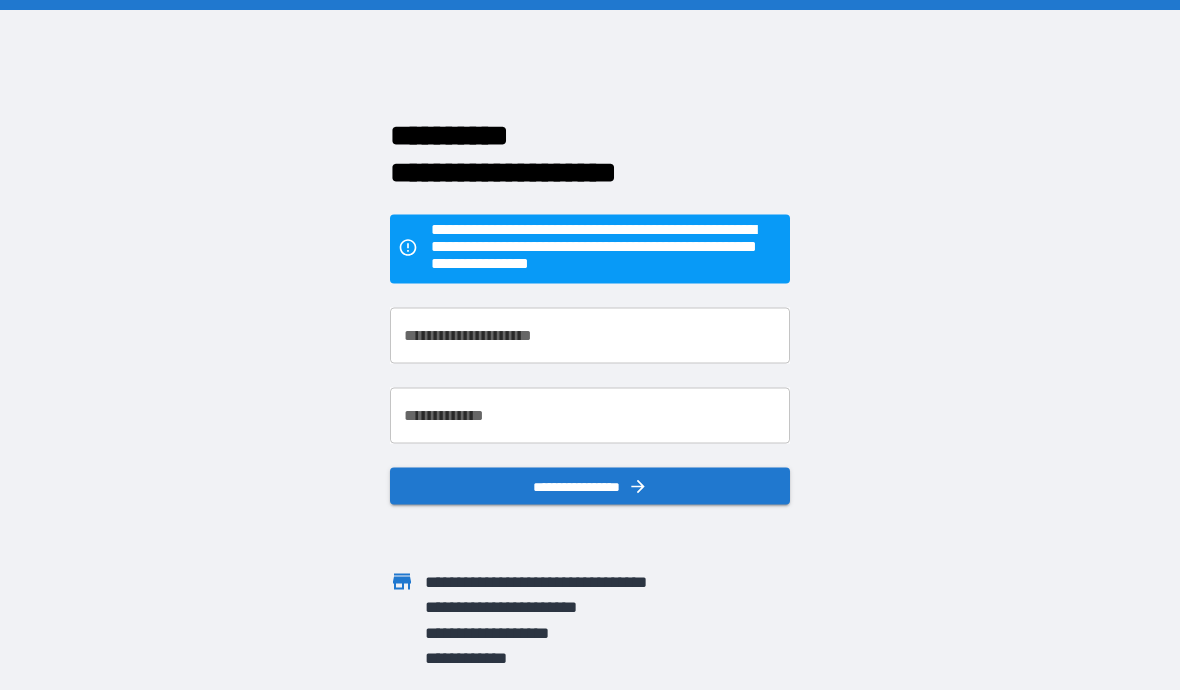 scroll, scrollTop: 0, scrollLeft: 0, axis: both 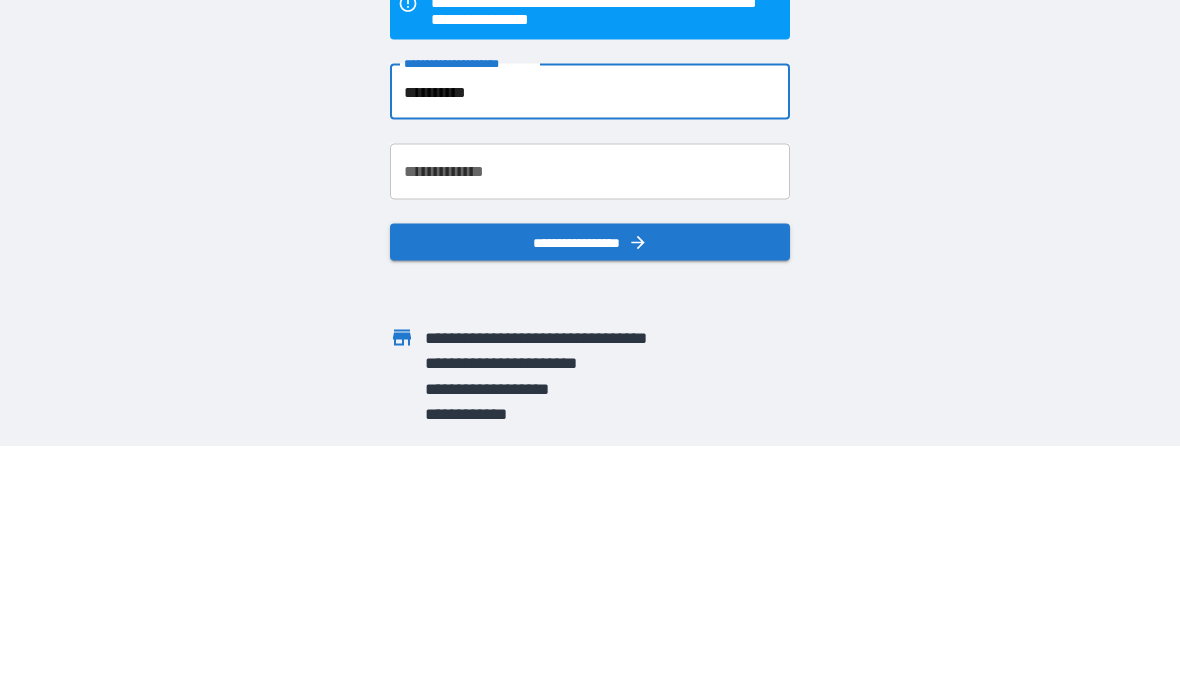 type on "**********" 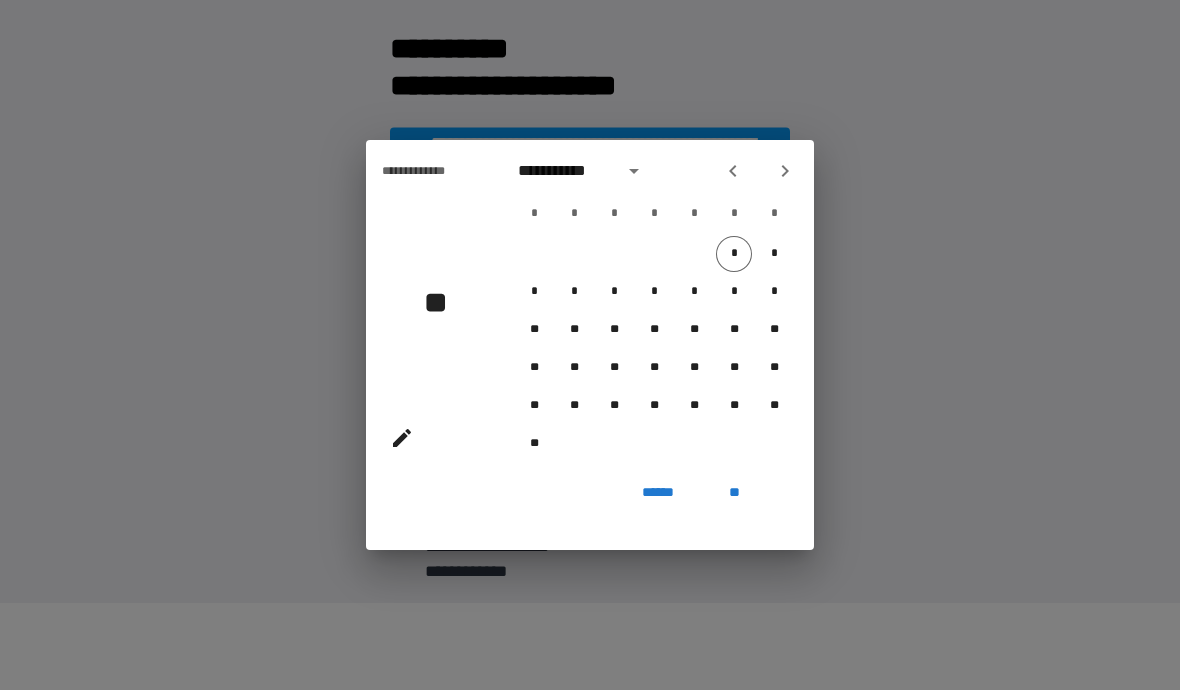 click at bounding box center [785, 171] 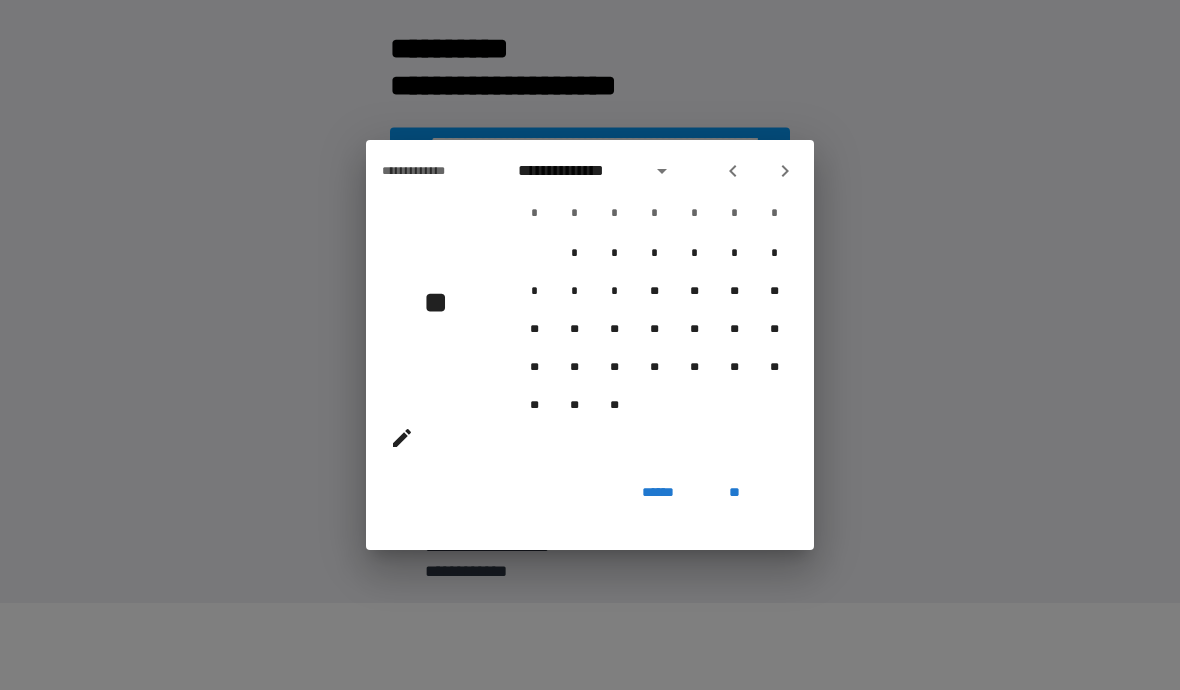 click at bounding box center (785, 171) 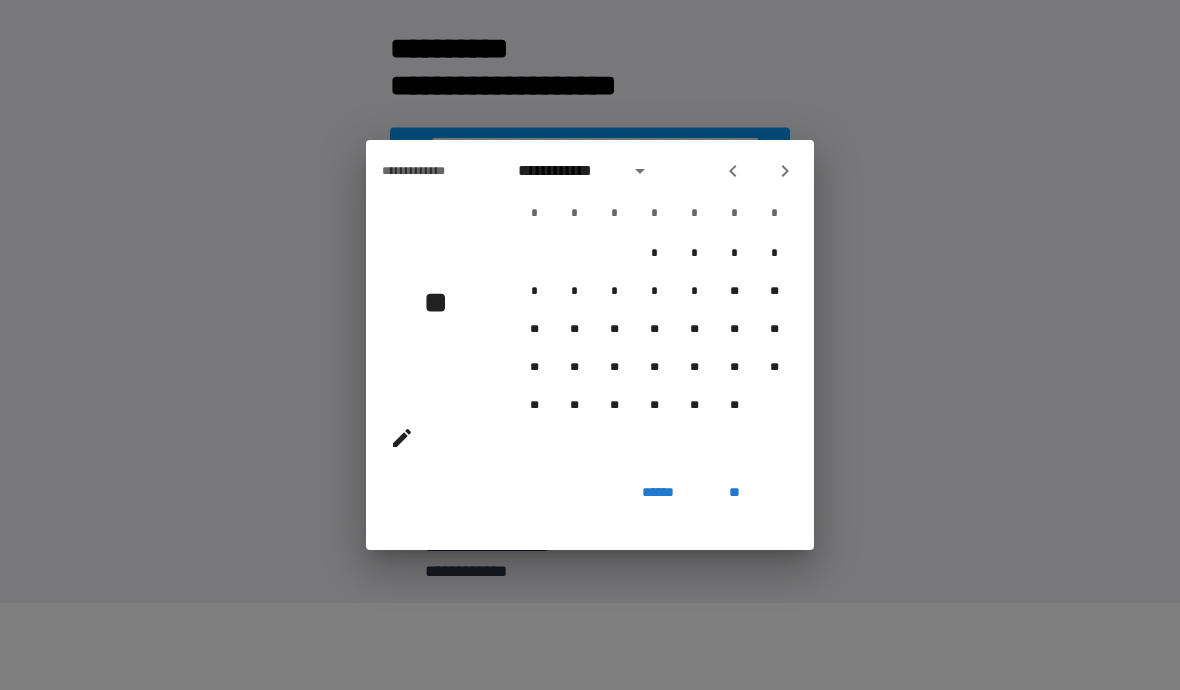 click 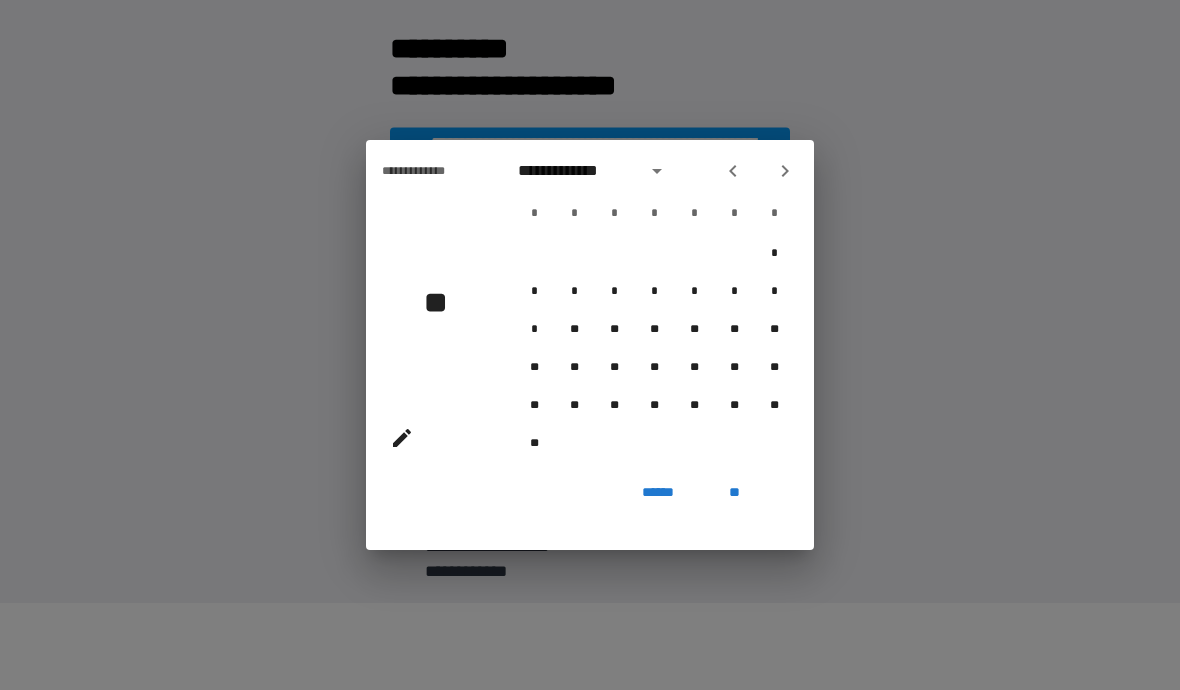 click 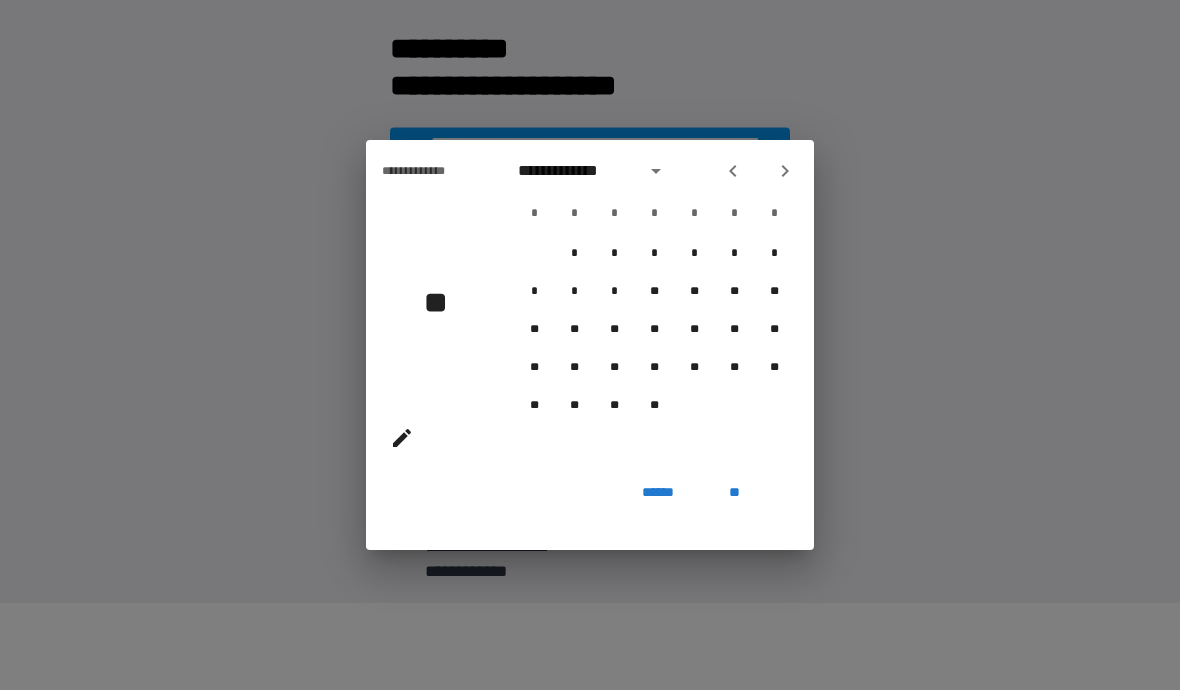 click 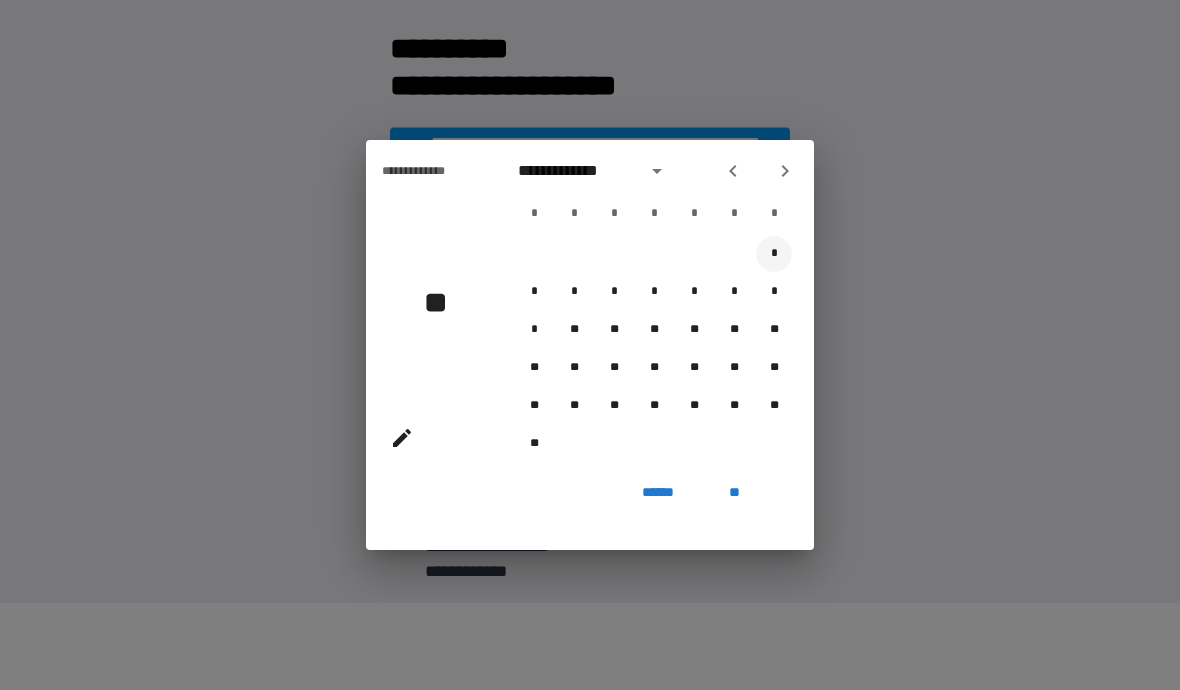 click on "*" at bounding box center (774, 254) 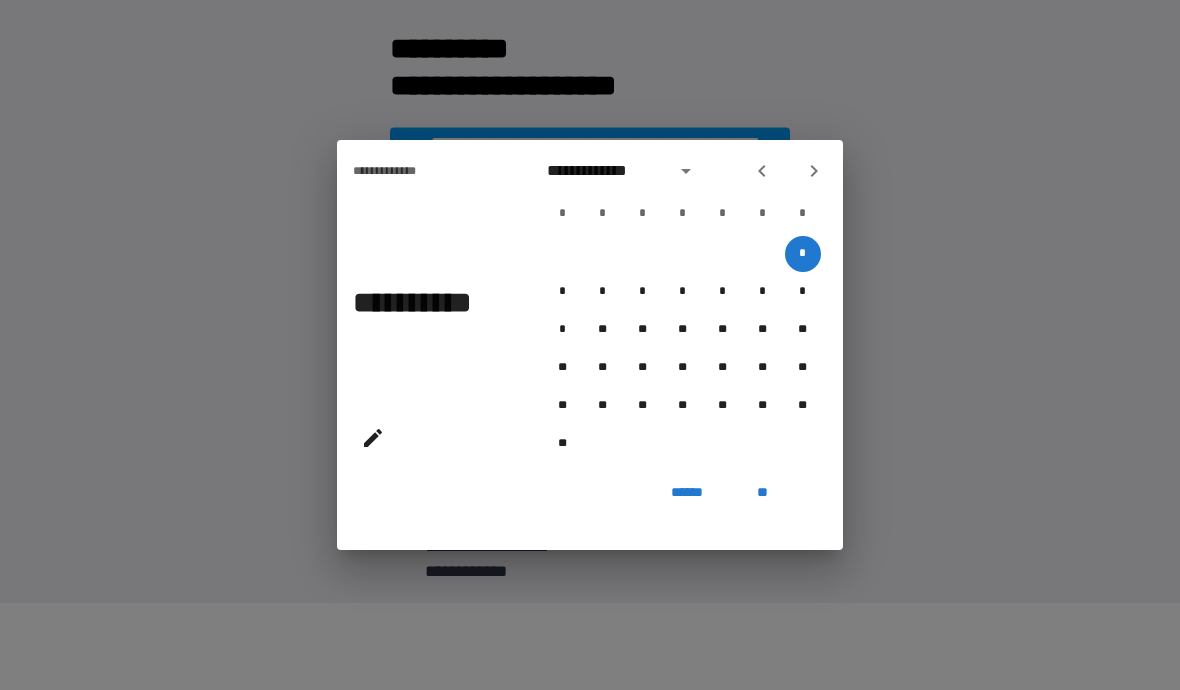 click 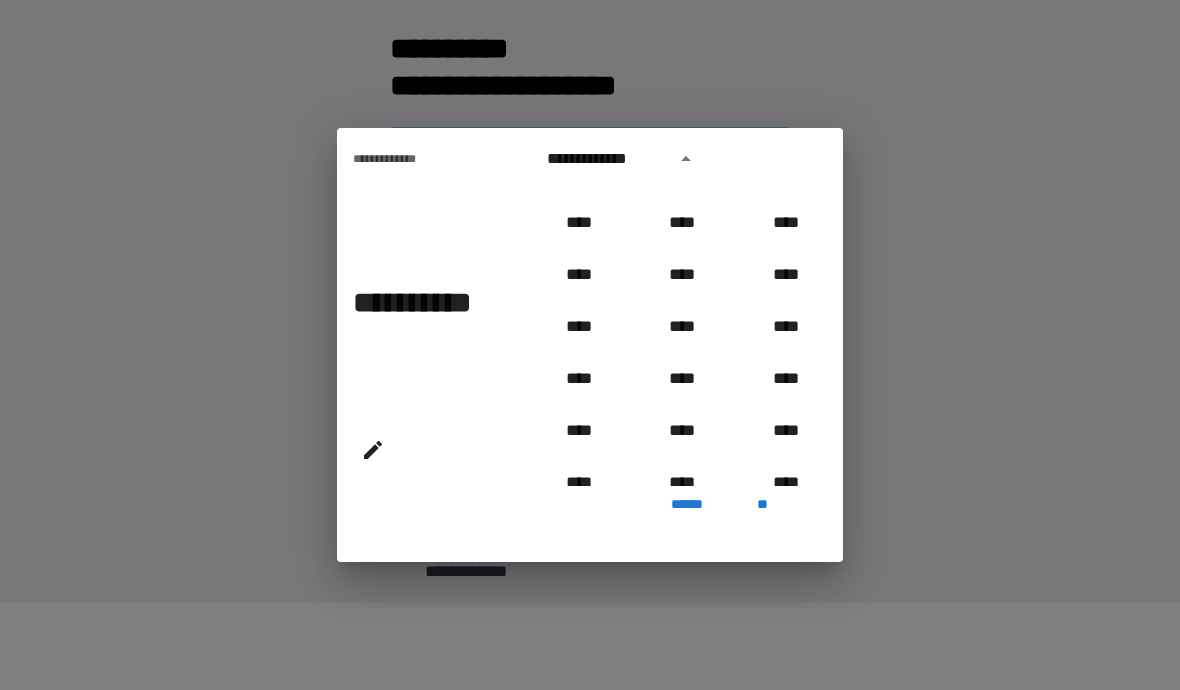 scroll, scrollTop: 606, scrollLeft: 0, axis: vertical 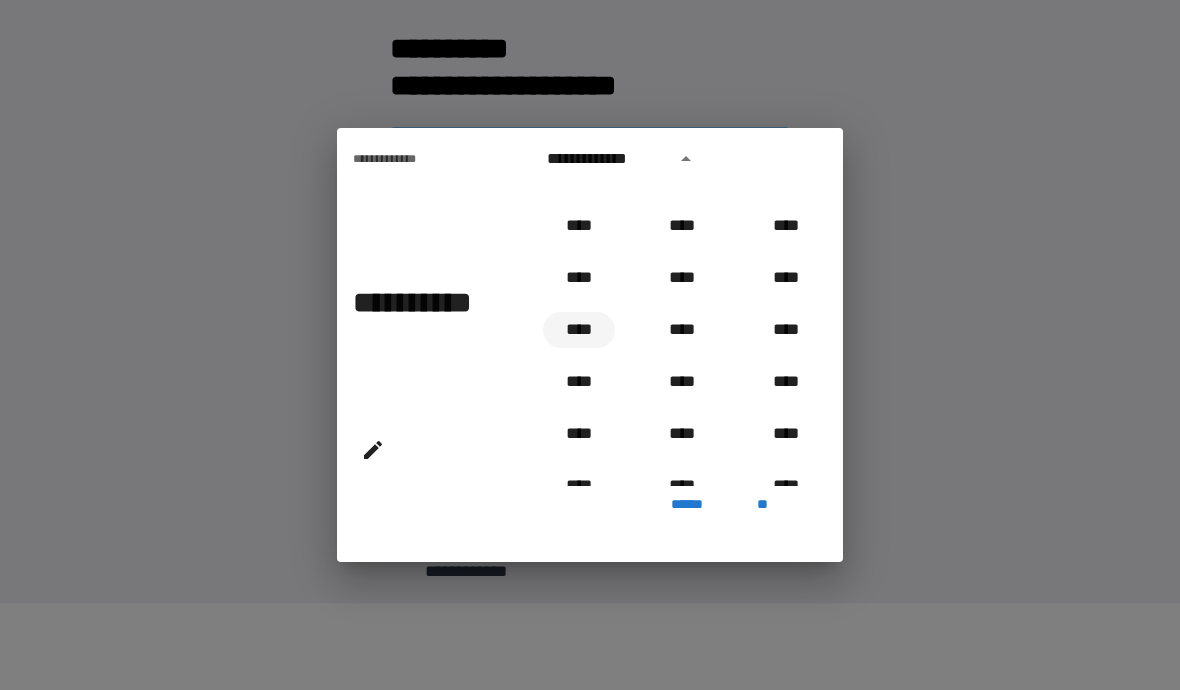 click on "****" at bounding box center (579, 330) 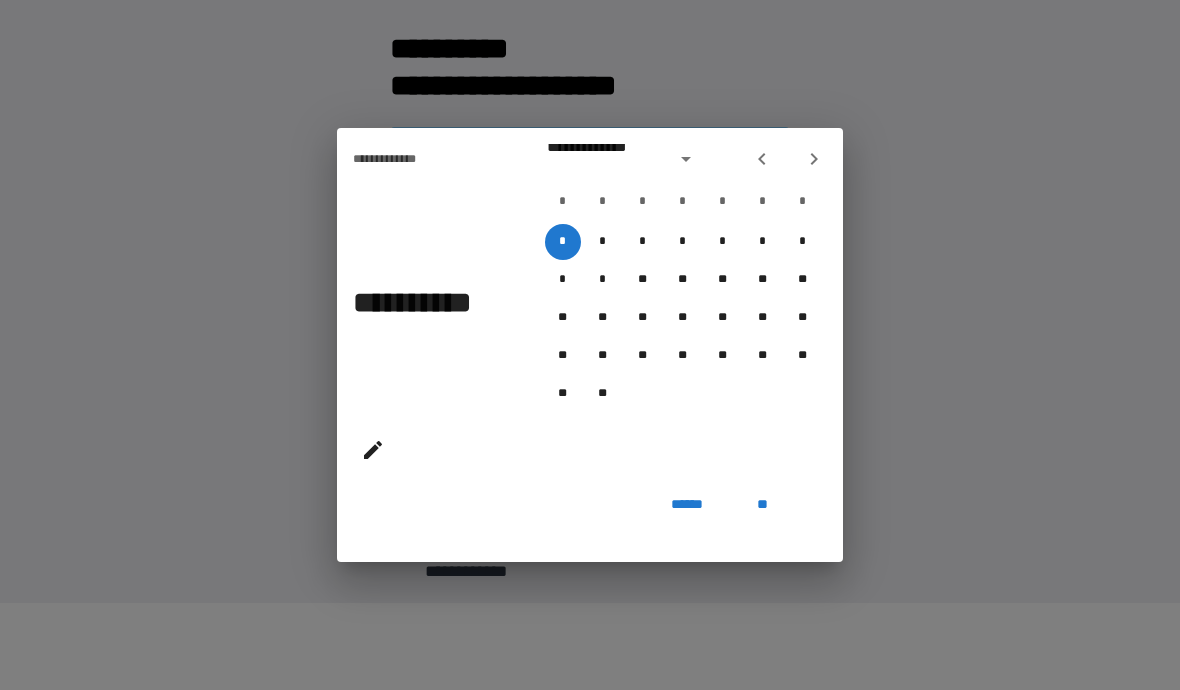 type on "**********" 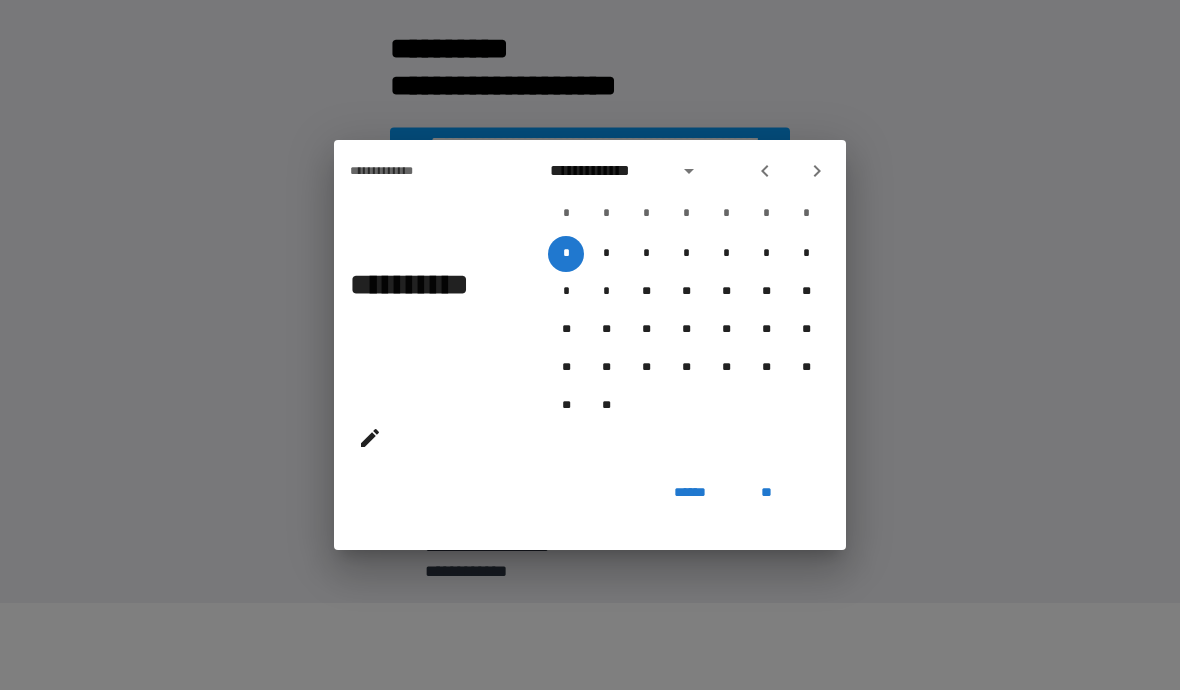 click on "**" at bounding box center [766, 492] 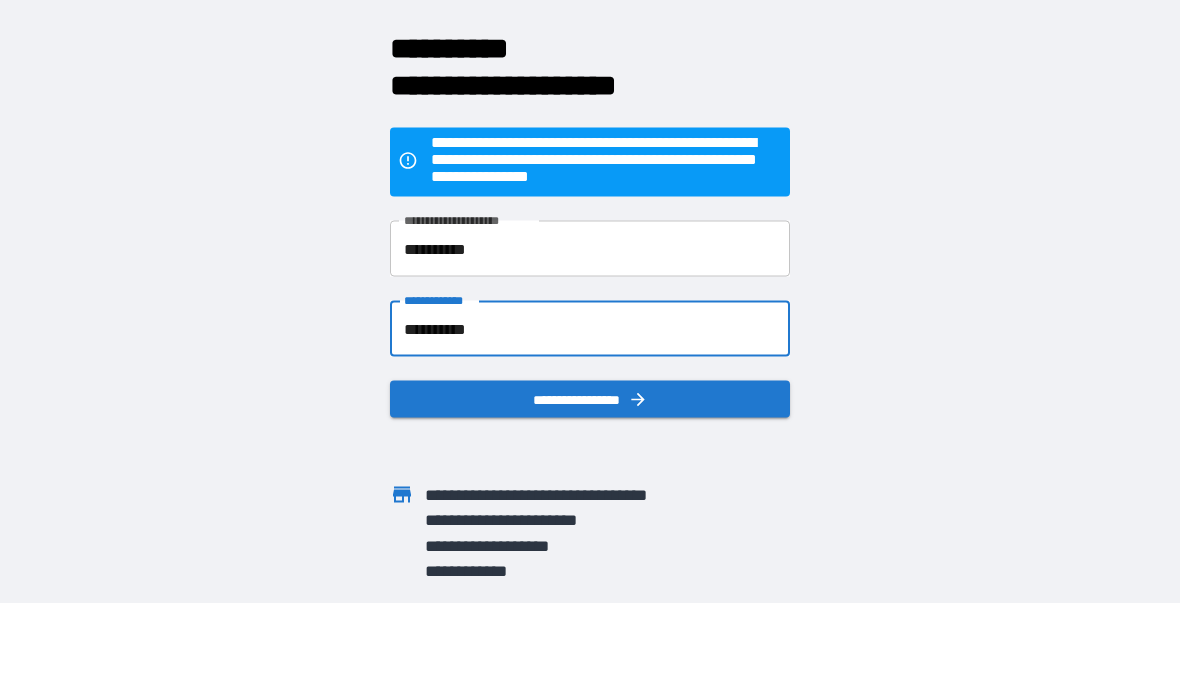 click on "**********" at bounding box center (590, 399) 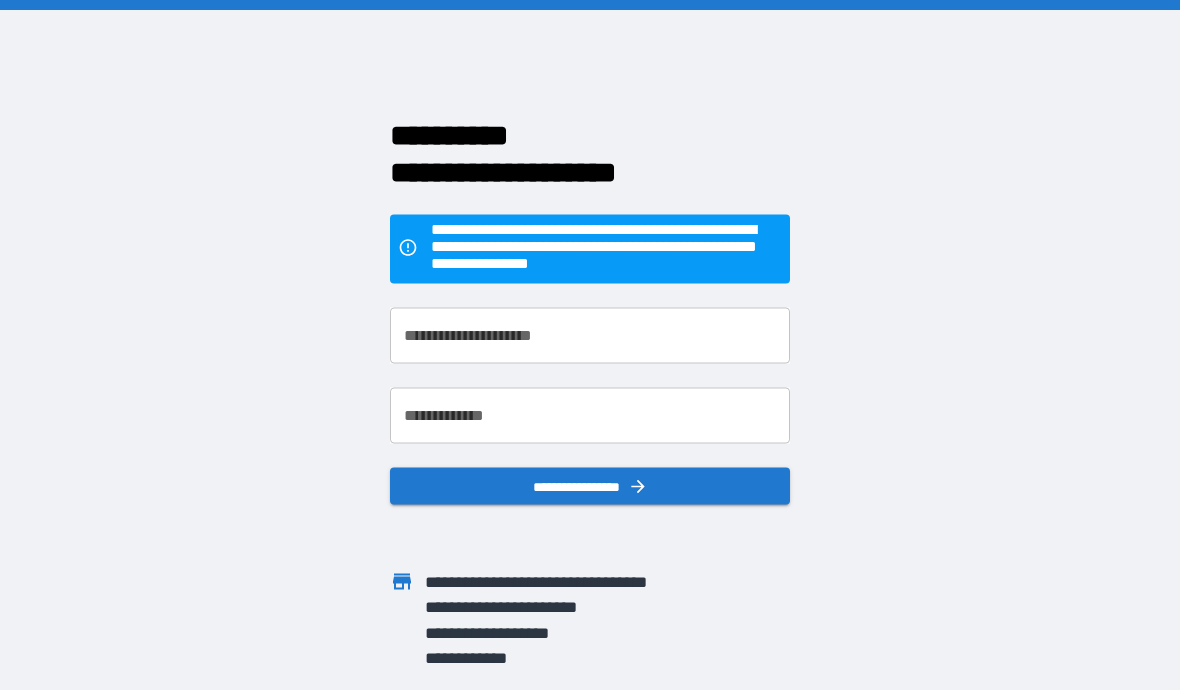 scroll, scrollTop: 0, scrollLeft: 0, axis: both 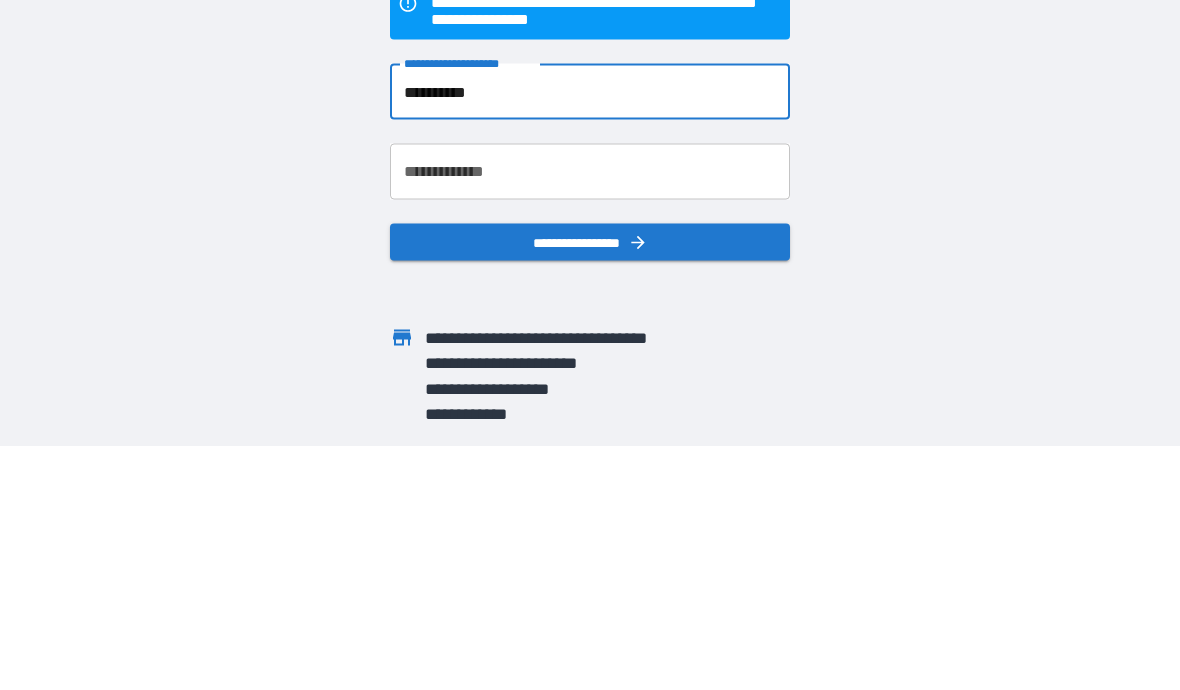 type on "**********" 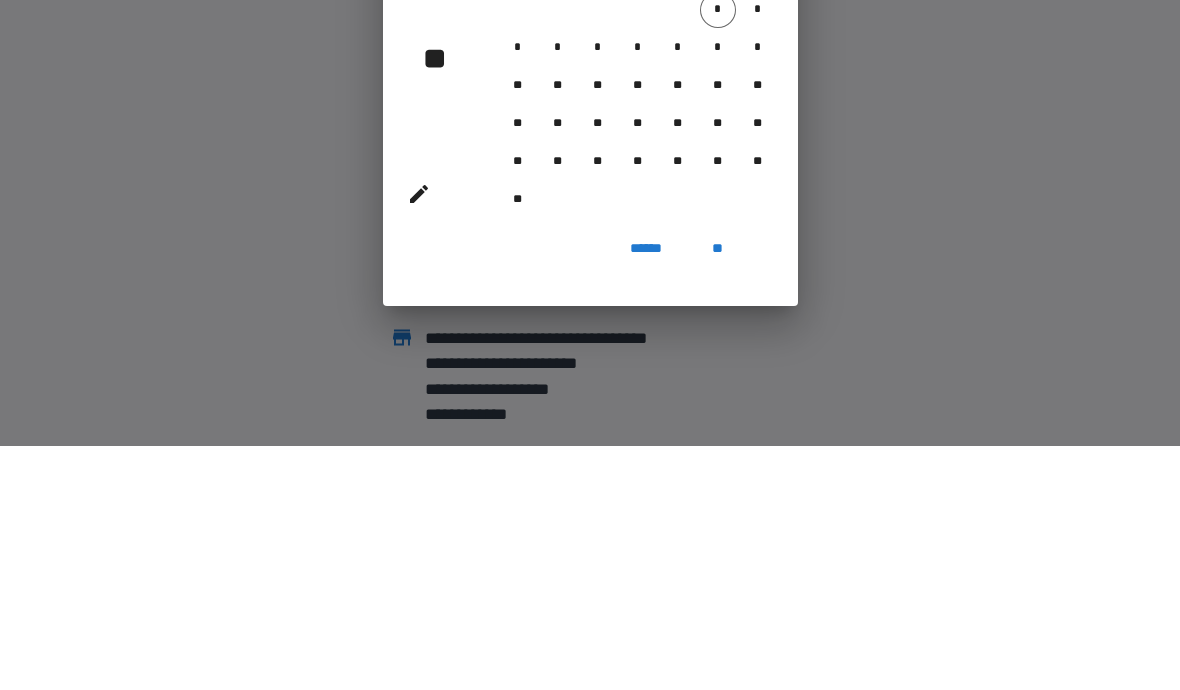 scroll, scrollTop: 87, scrollLeft: 0, axis: vertical 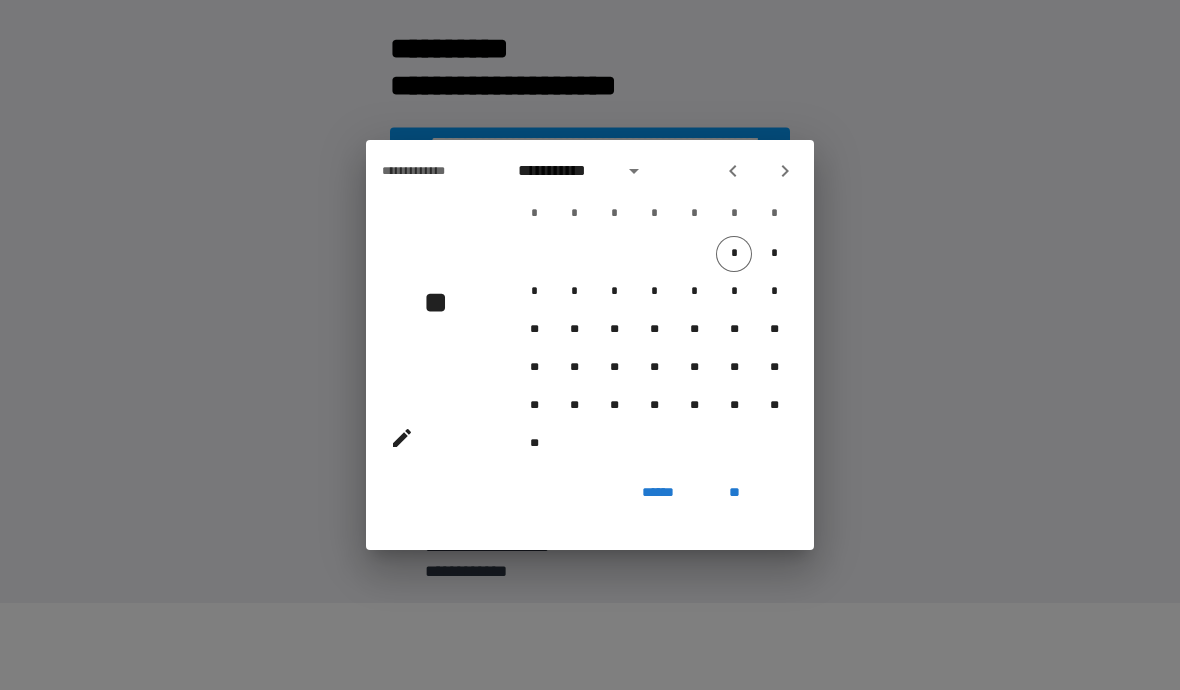 click 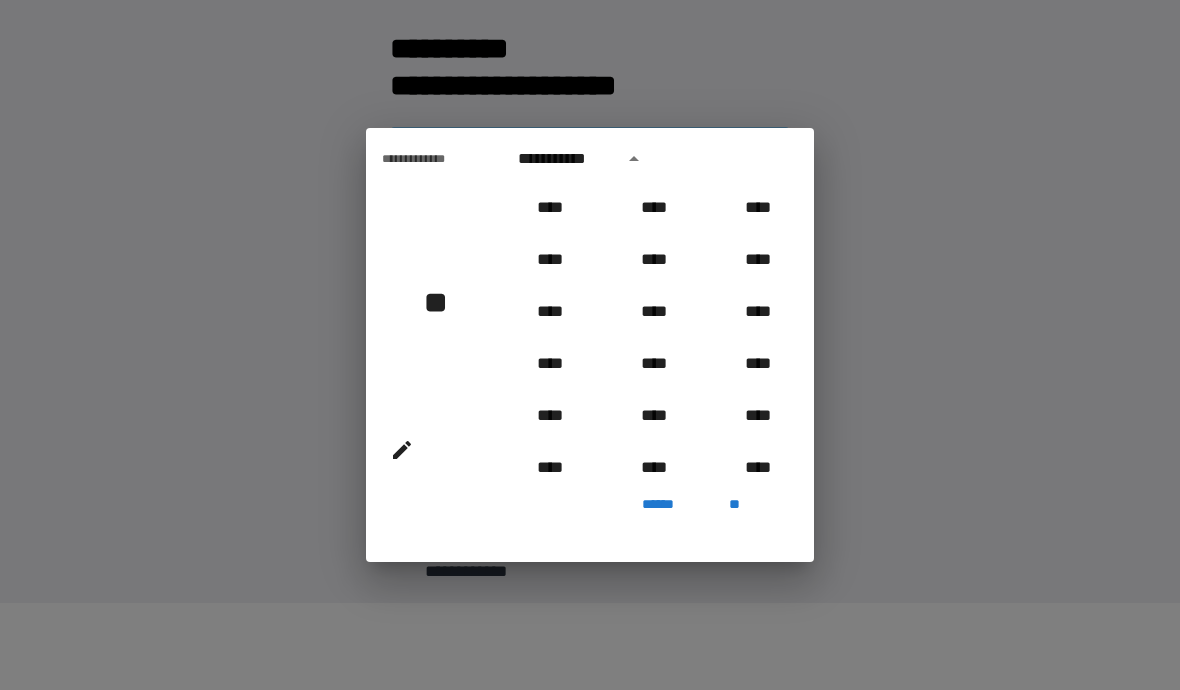 scroll, scrollTop: 2006, scrollLeft: 0, axis: vertical 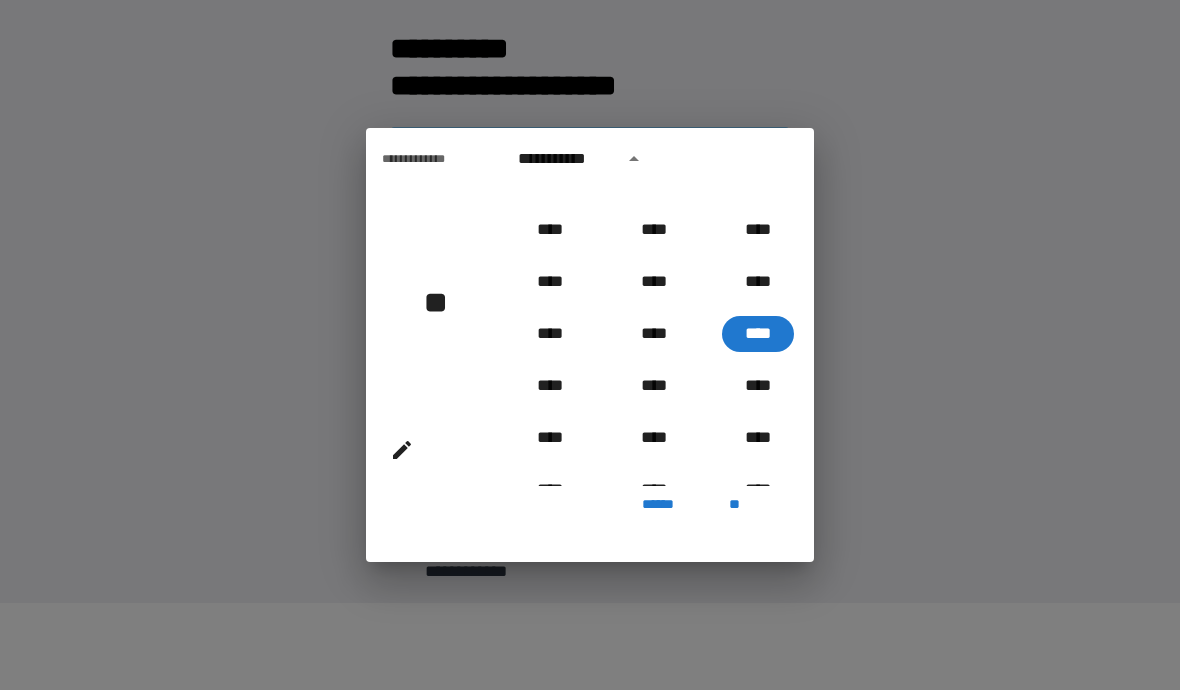 click 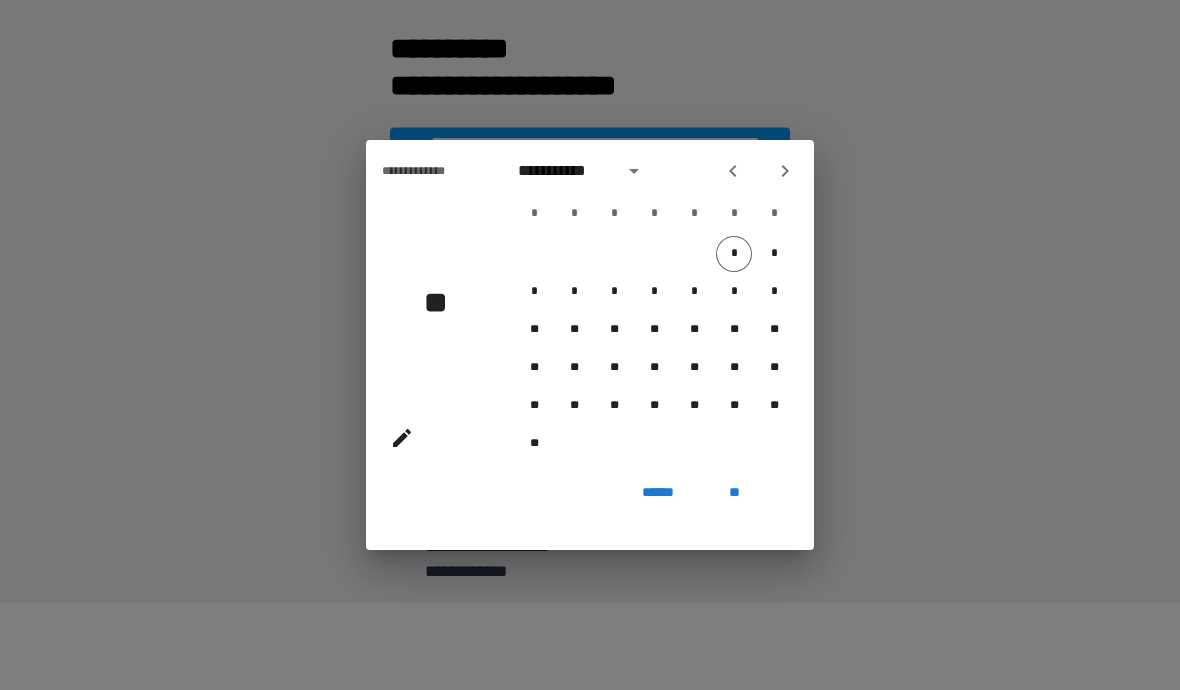 click 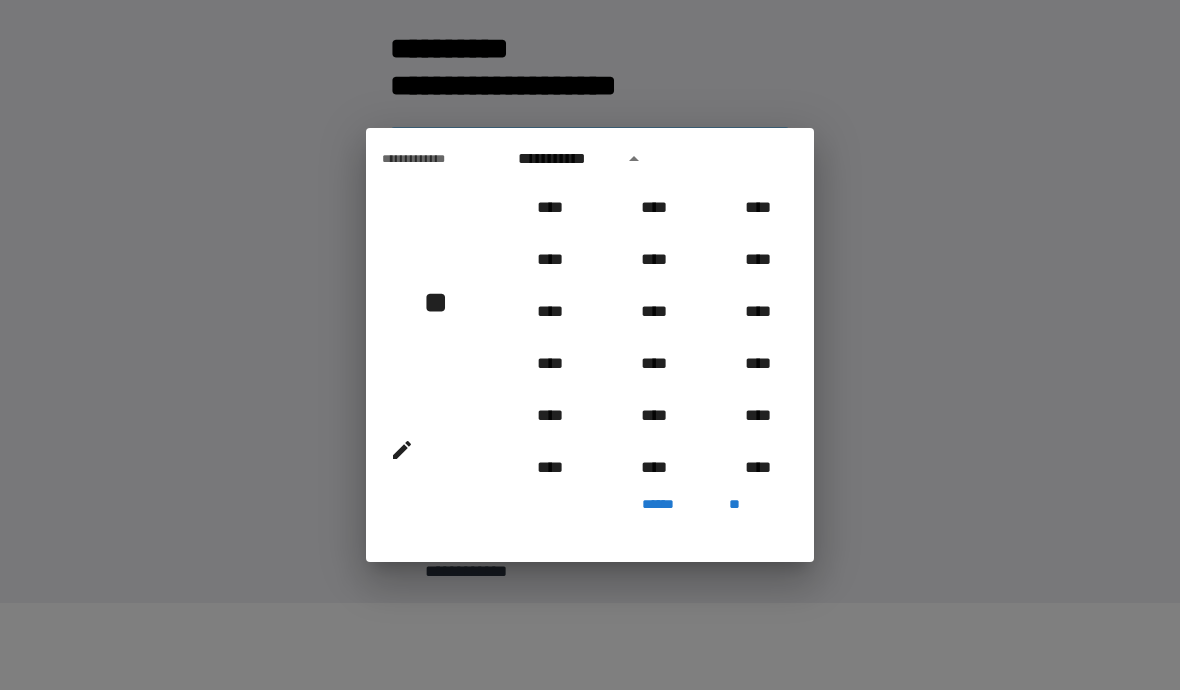 scroll, scrollTop: 2006, scrollLeft: 0, axis: vertical 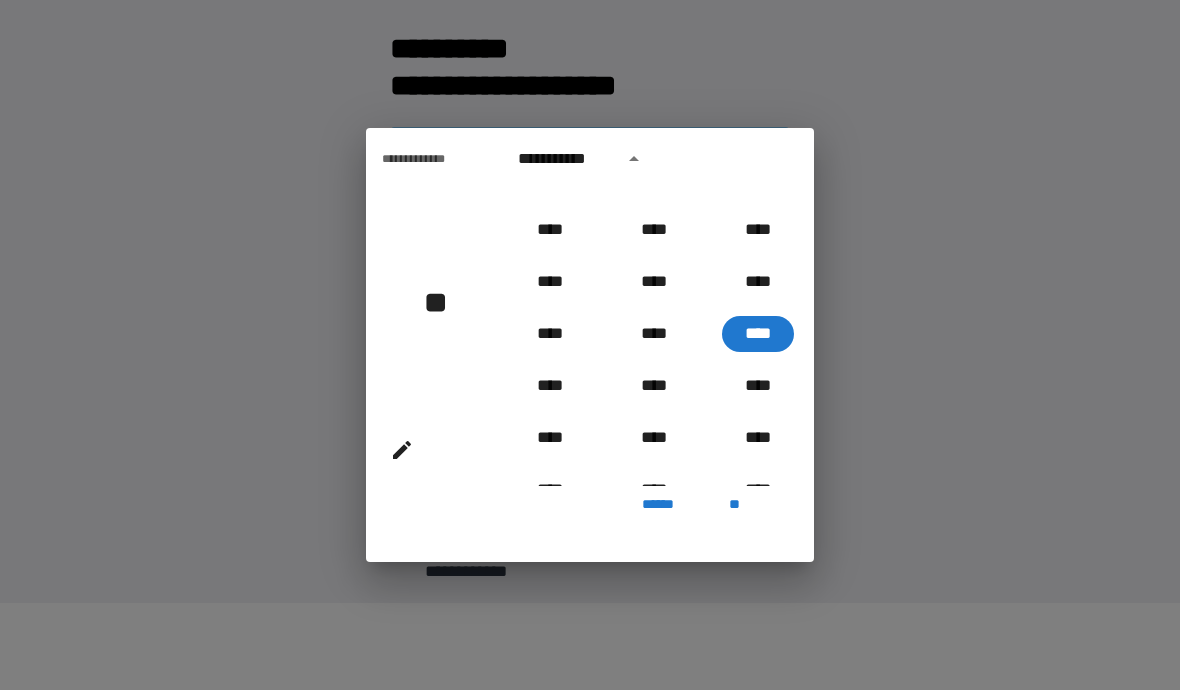 click 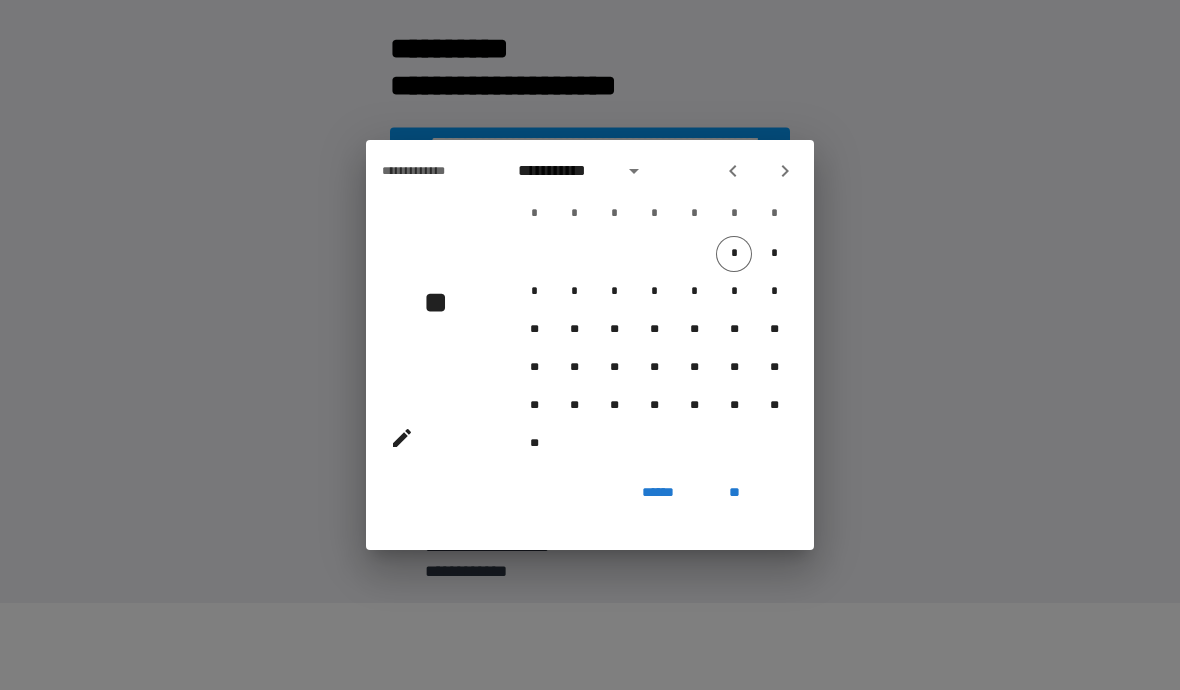 click 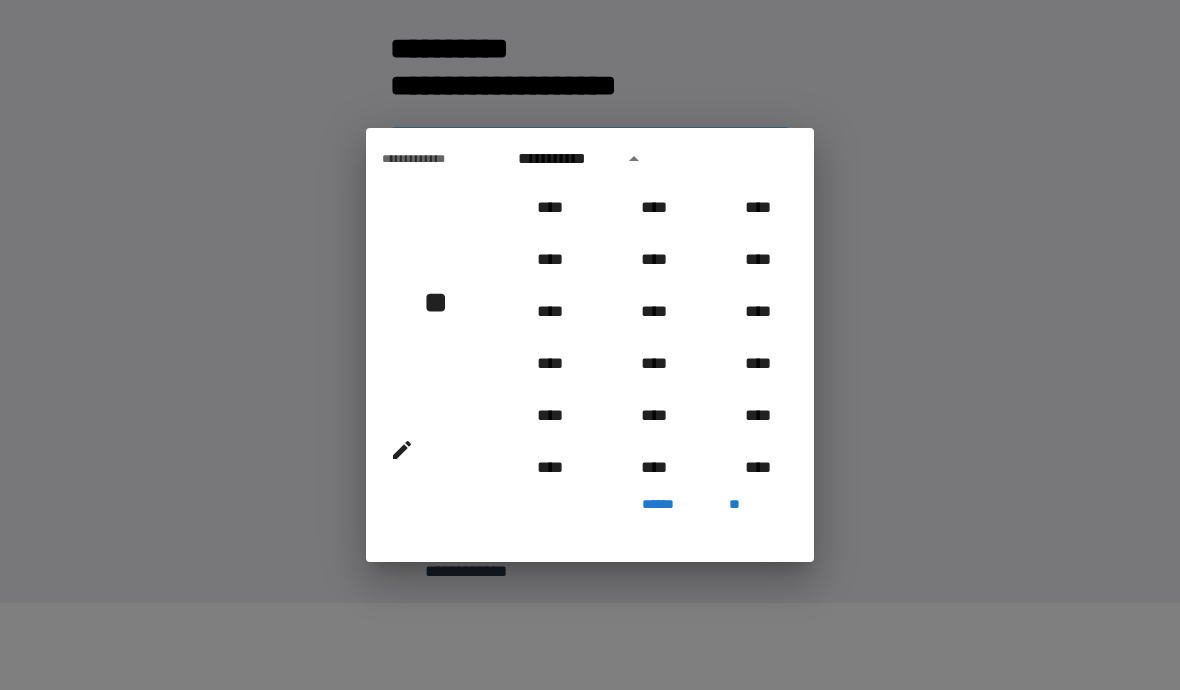 scroll, scrollTop: 2006, scrollLeft: 0, axis: vertical 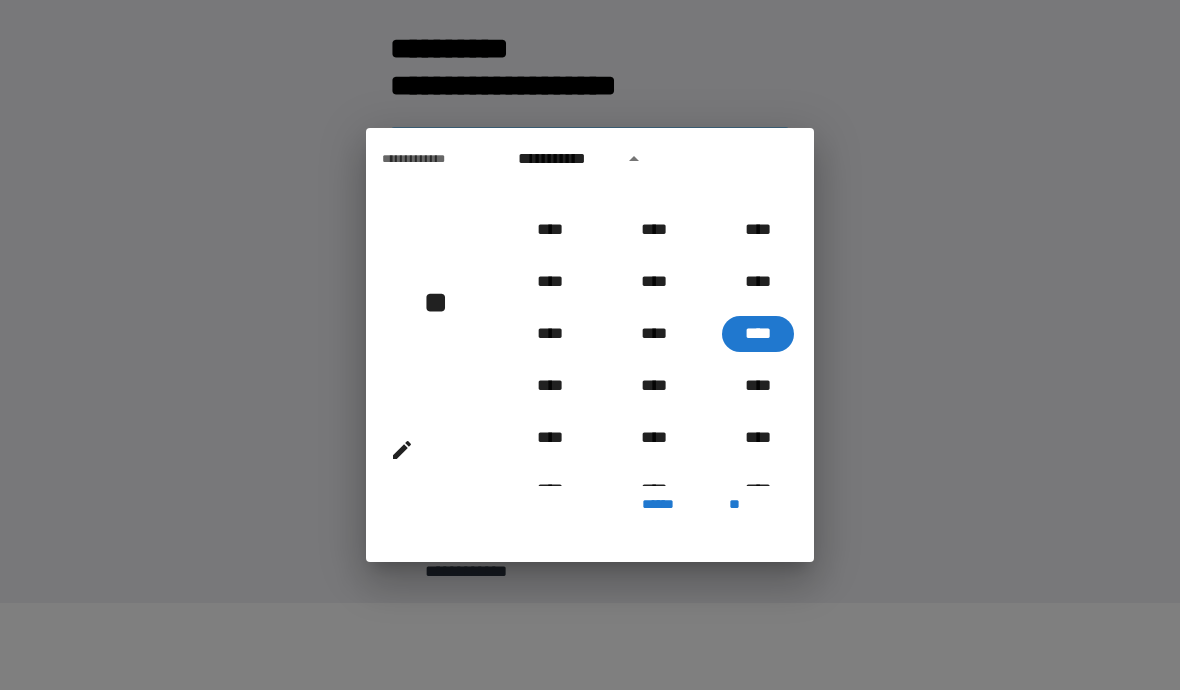 click 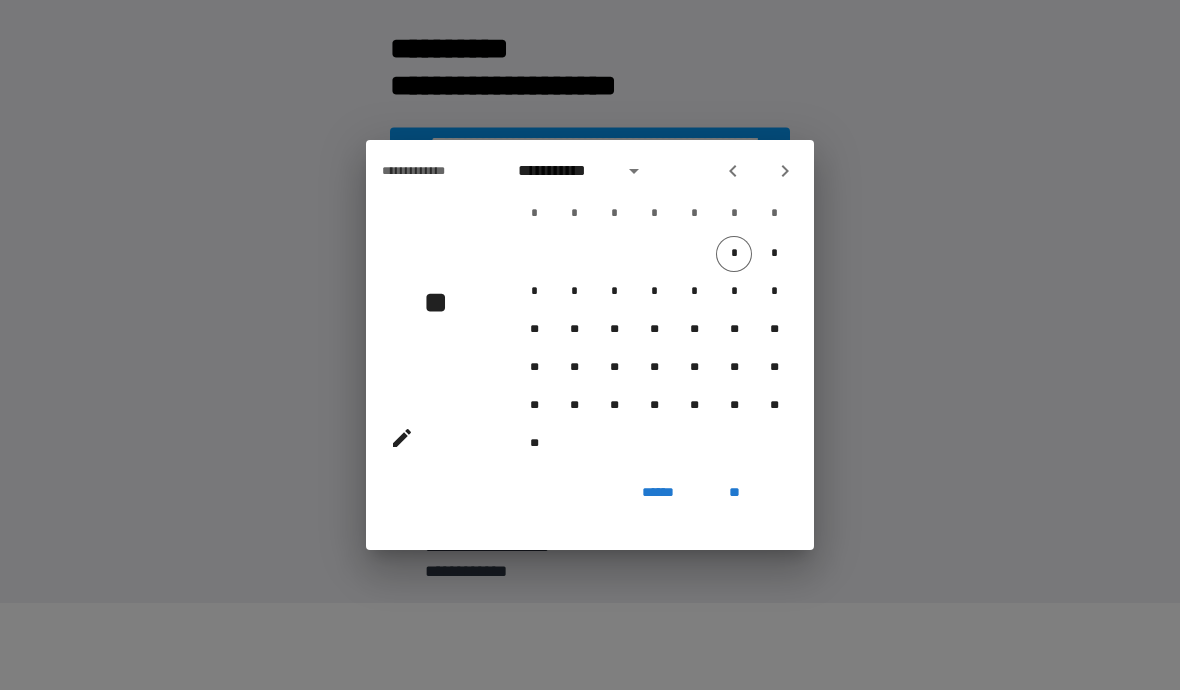 click 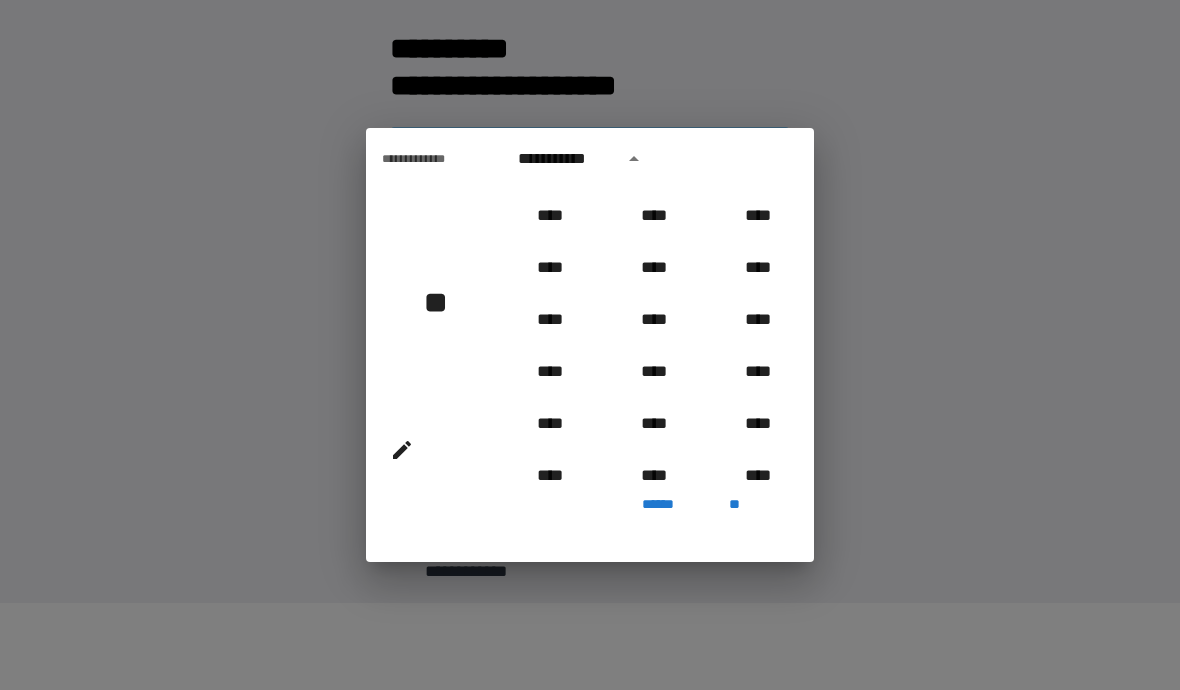 scroll, scrollTop: 712, scrollLeft: 0, axis: vertical 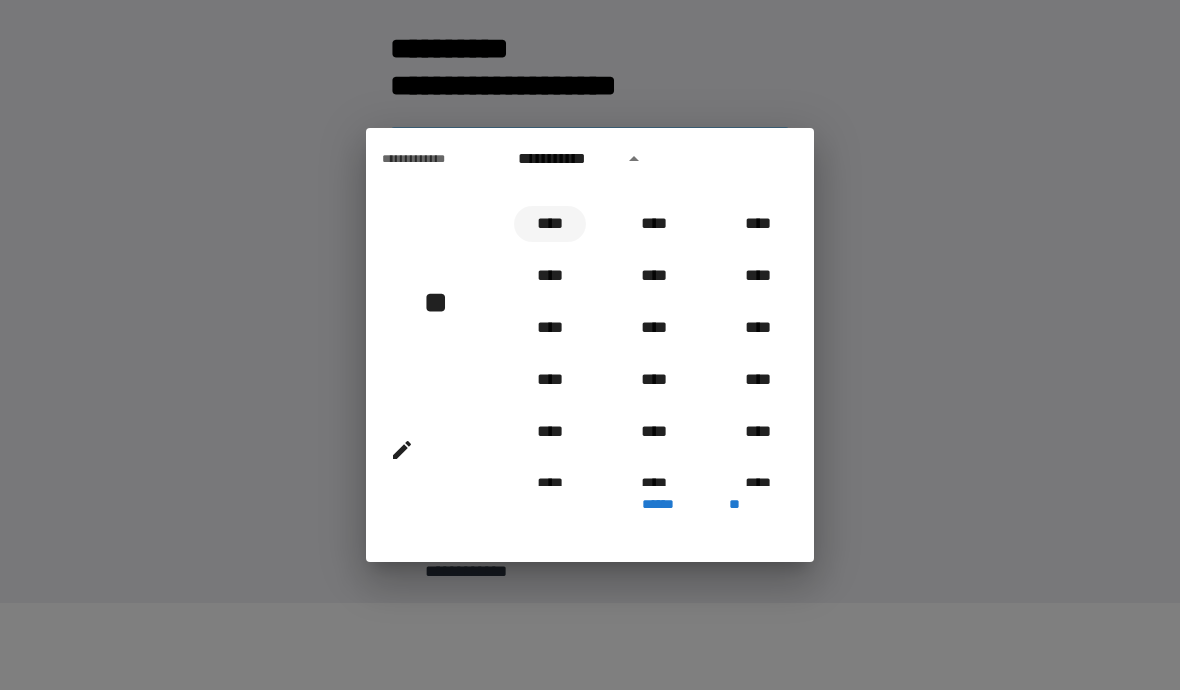 click on "****" at bounding box center [550, 224] 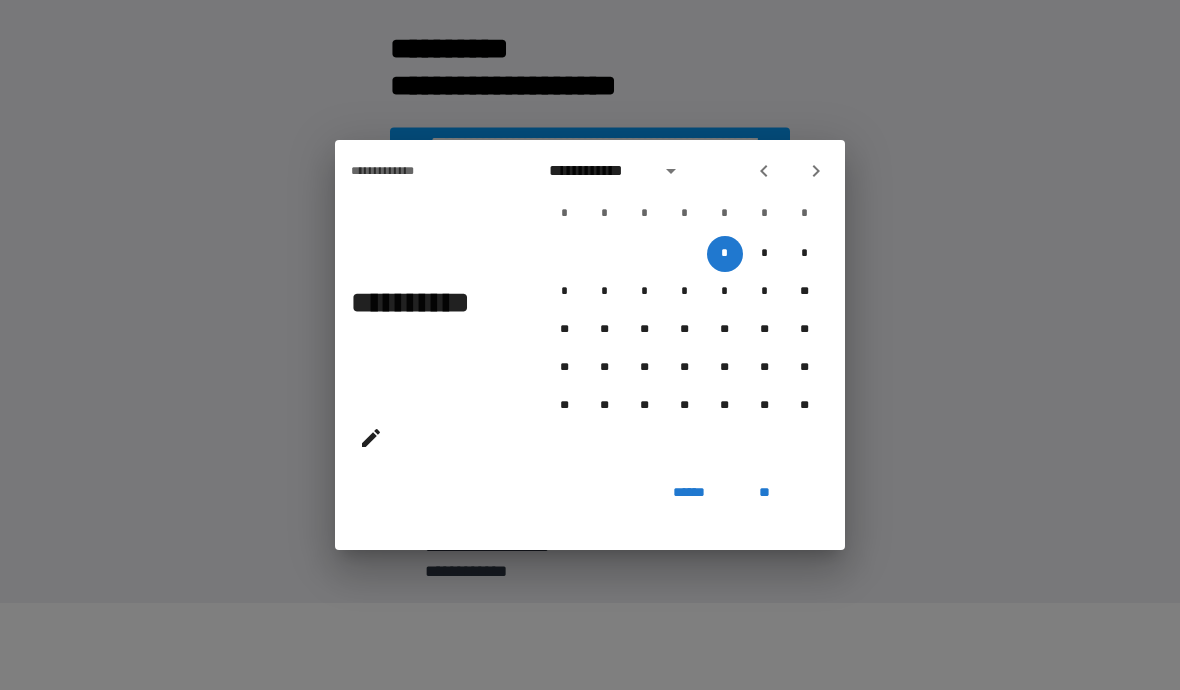 click 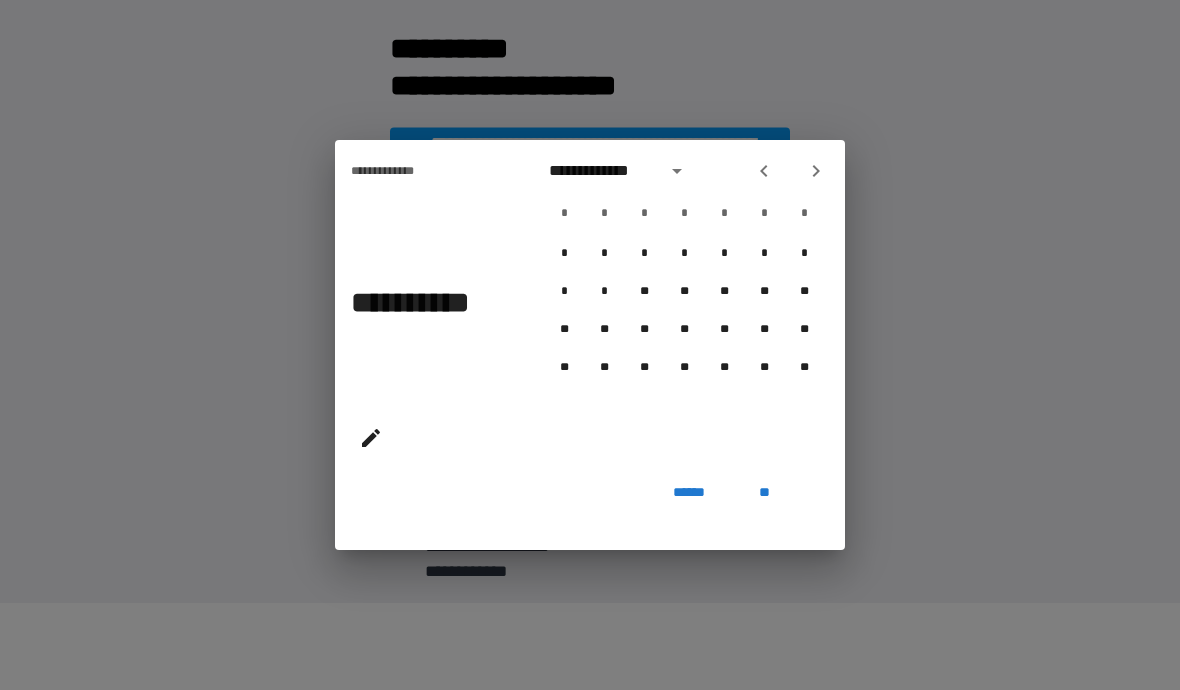 click on "* * * * * * *" at bounding box center [685, 214] 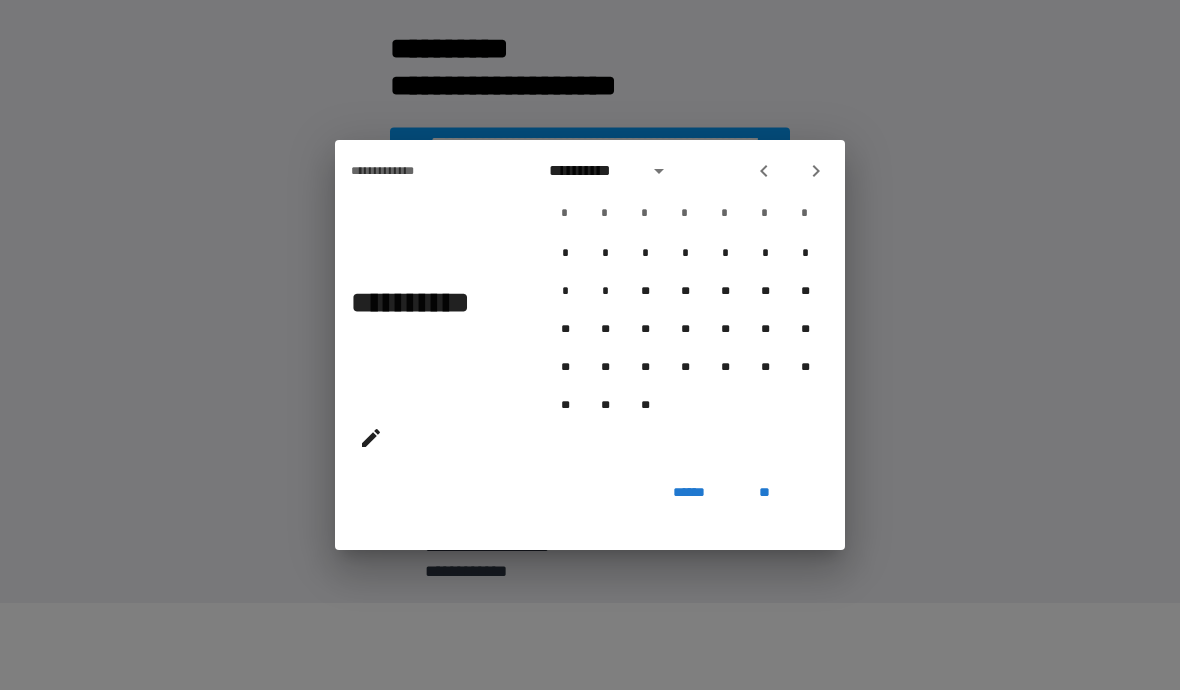 click 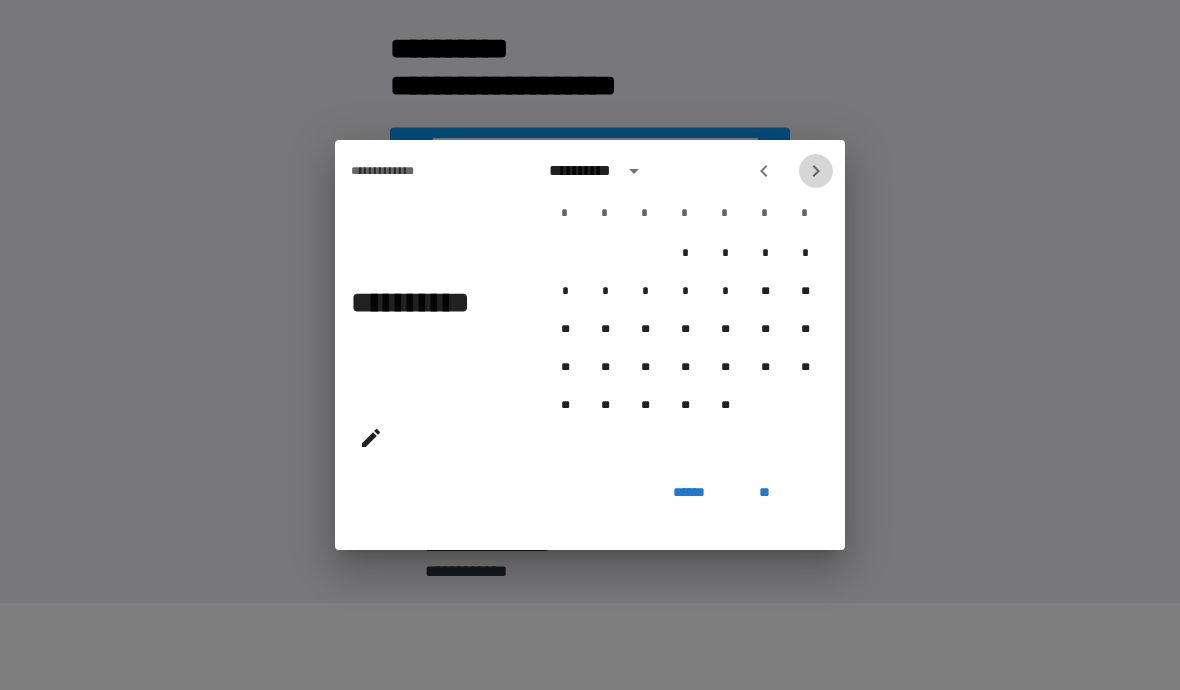 click 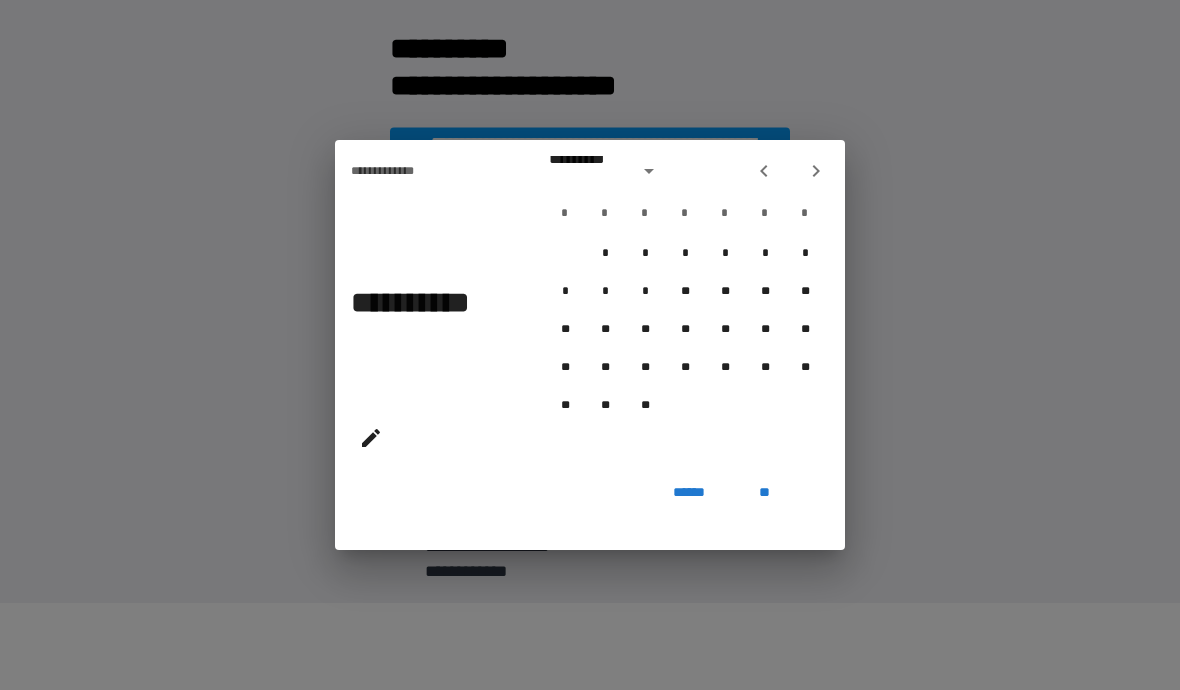 click 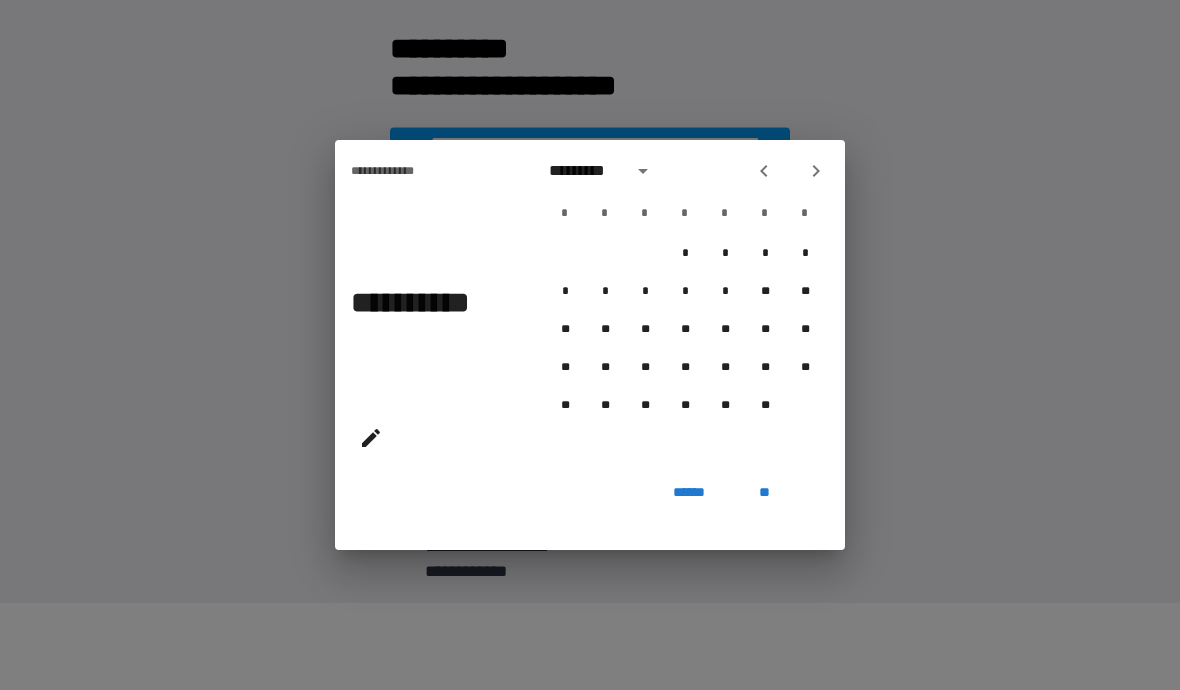 click 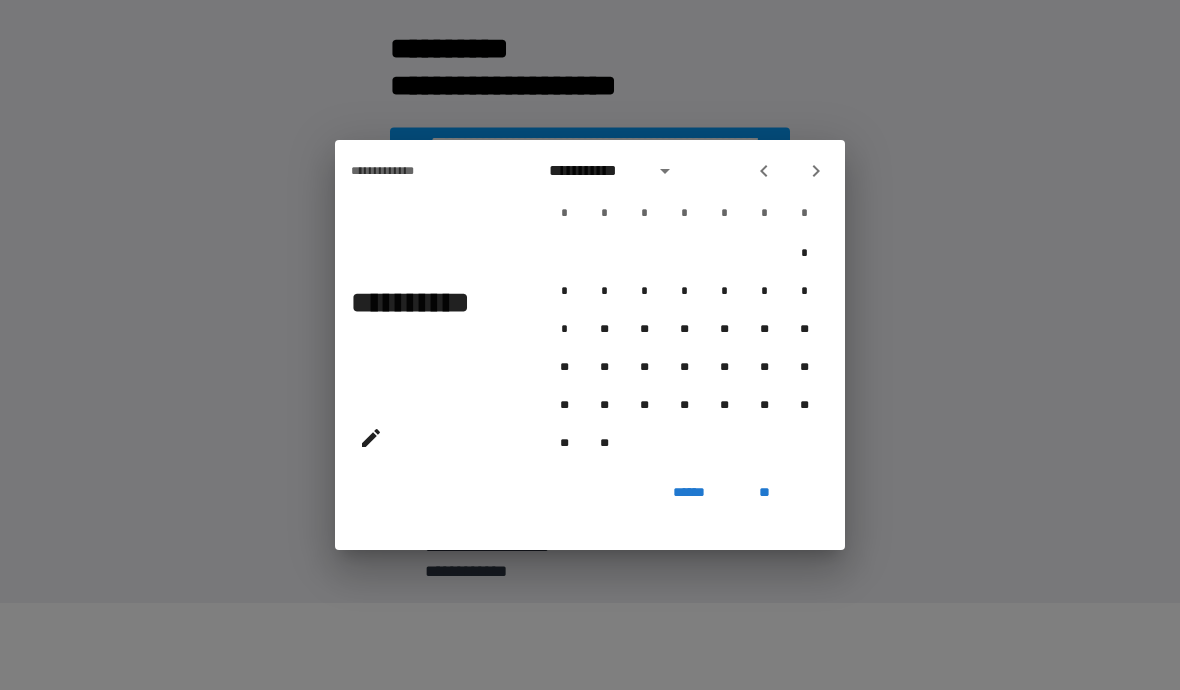 click 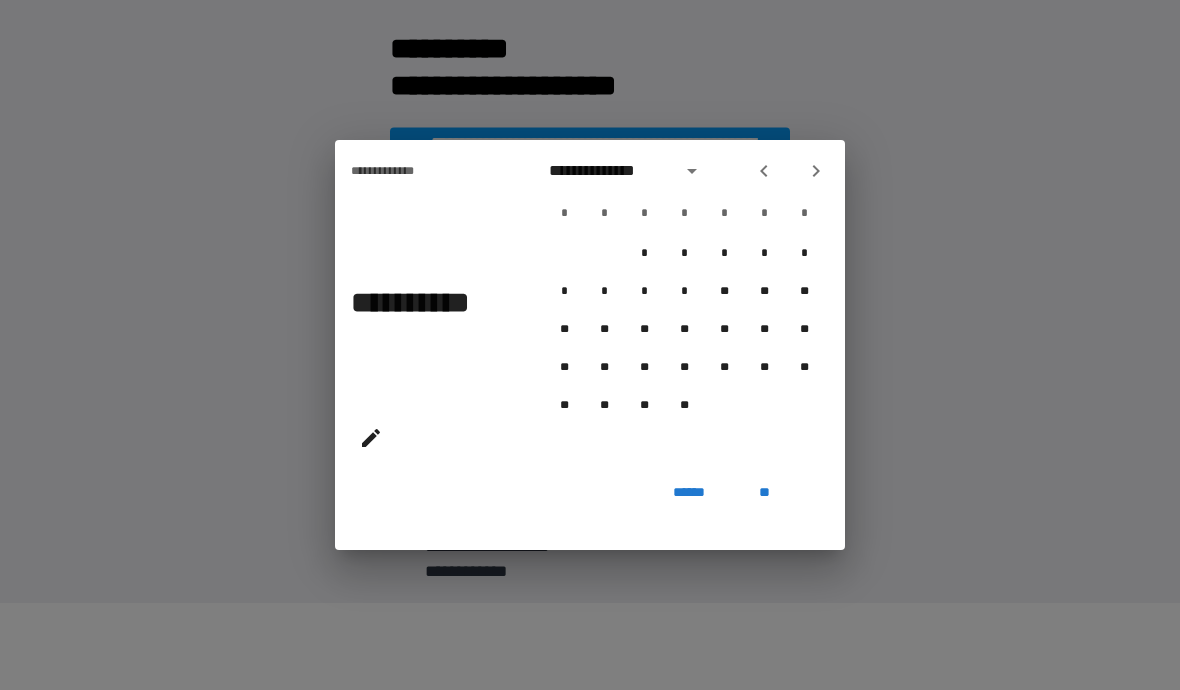 click 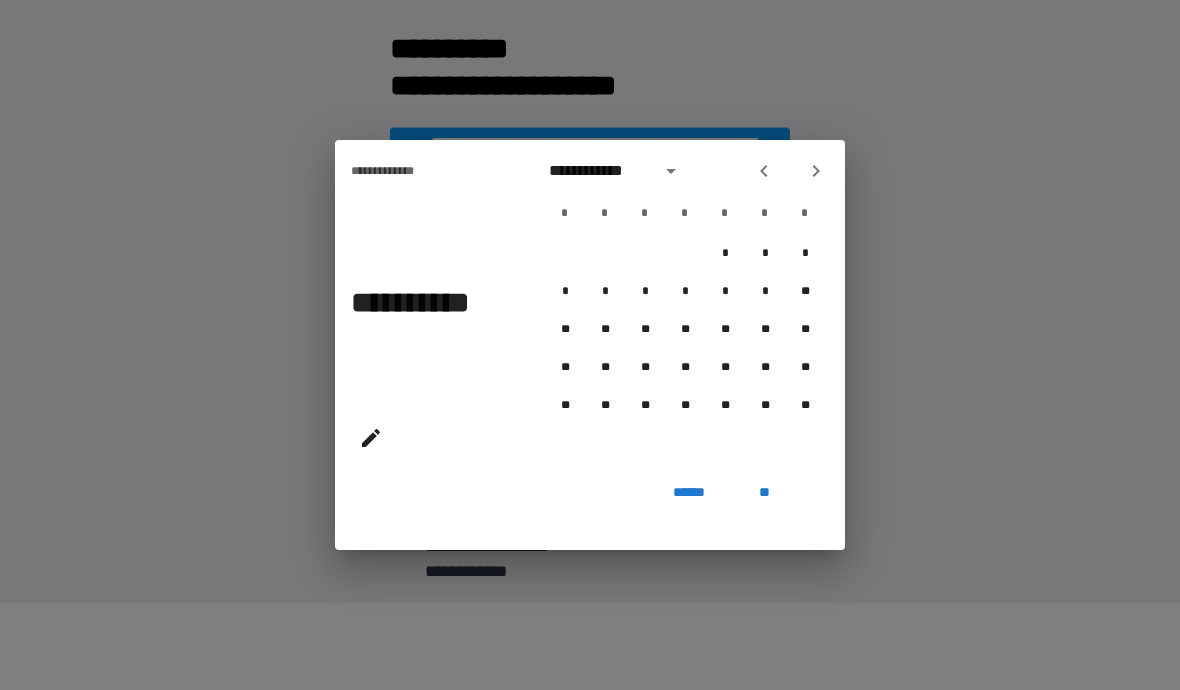 click 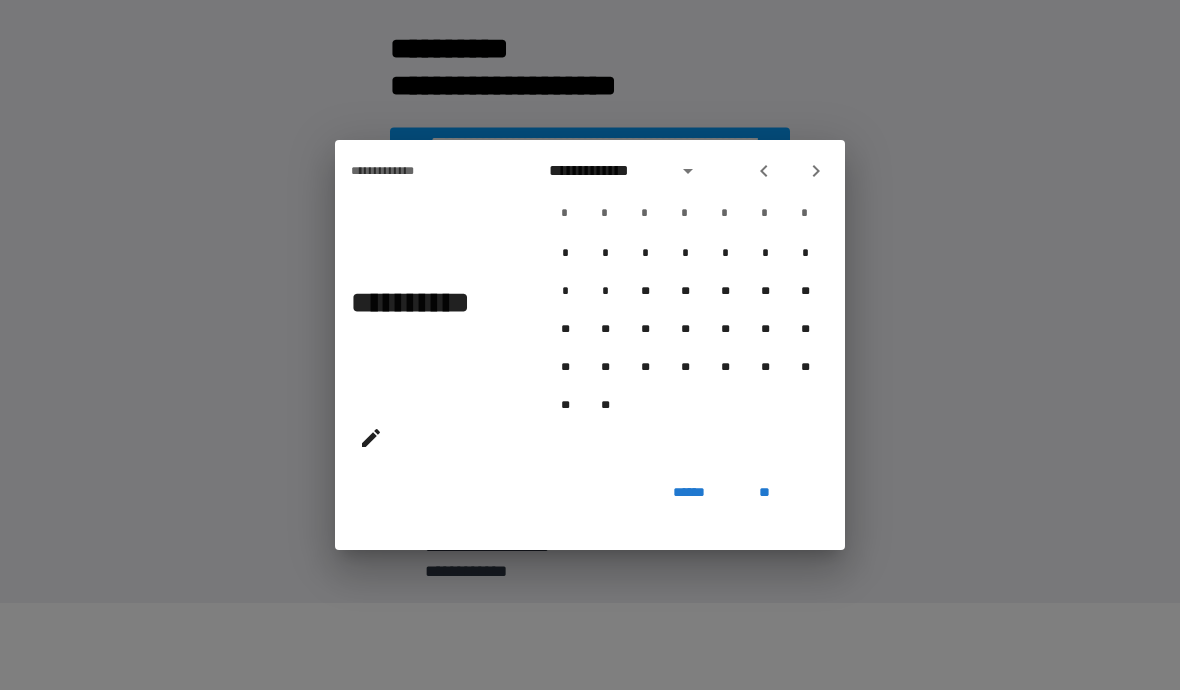 click 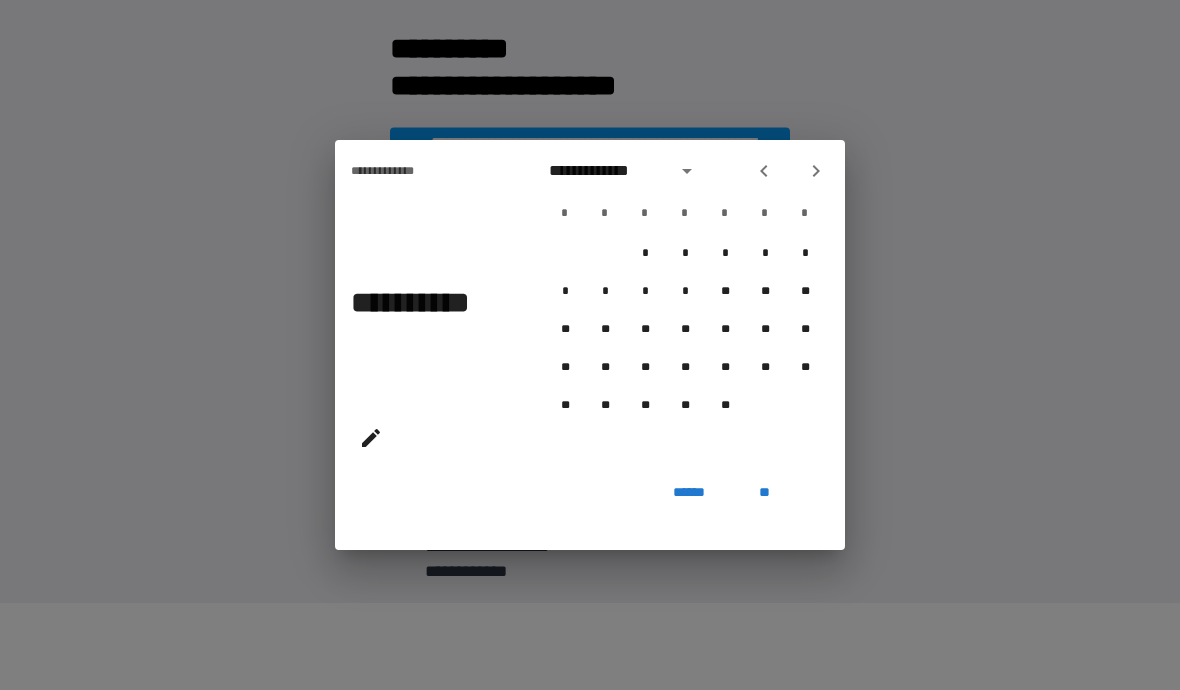 click at bounding box center [816, 171] 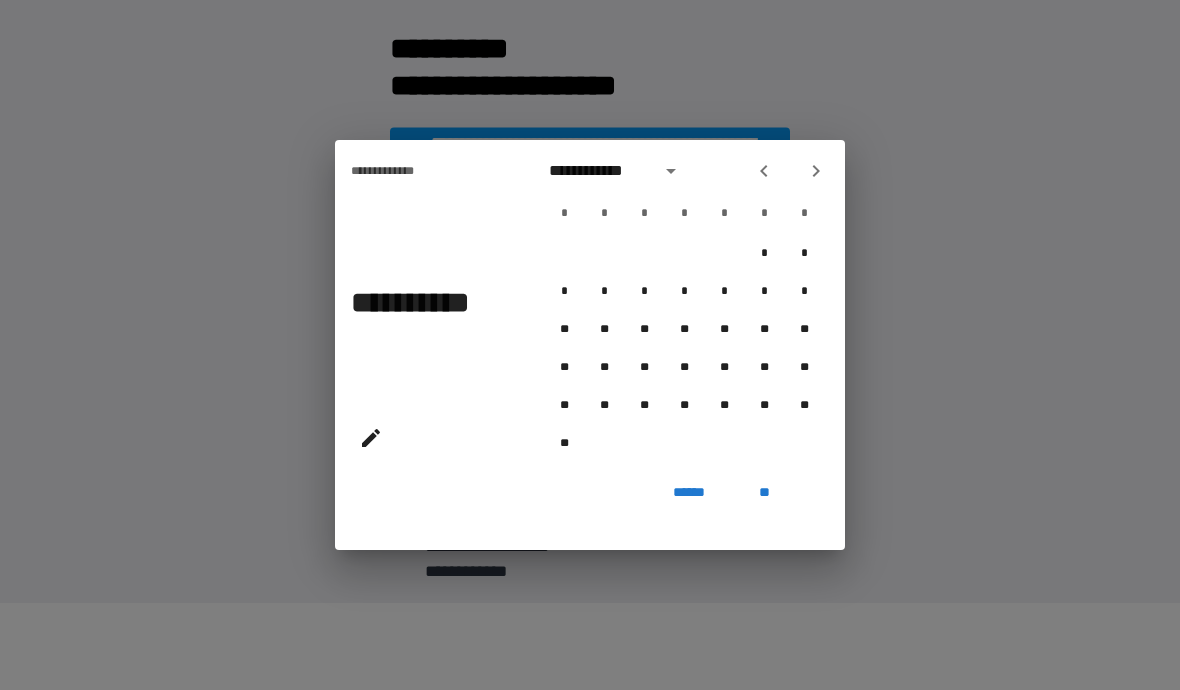 click 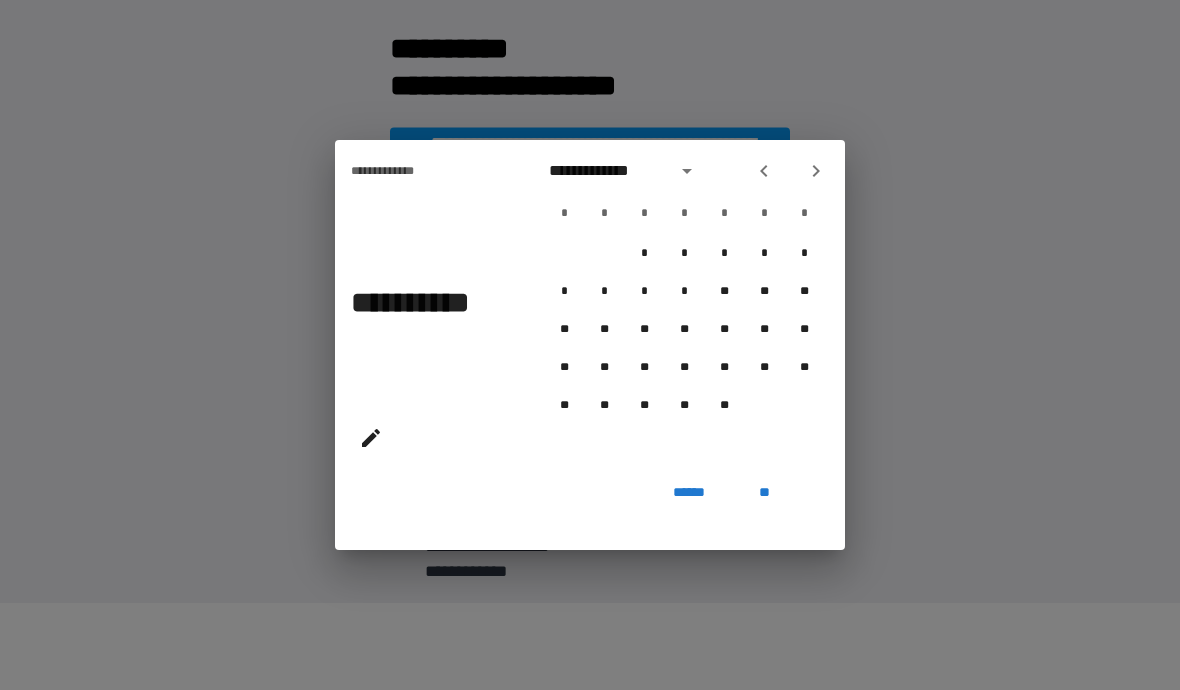 click 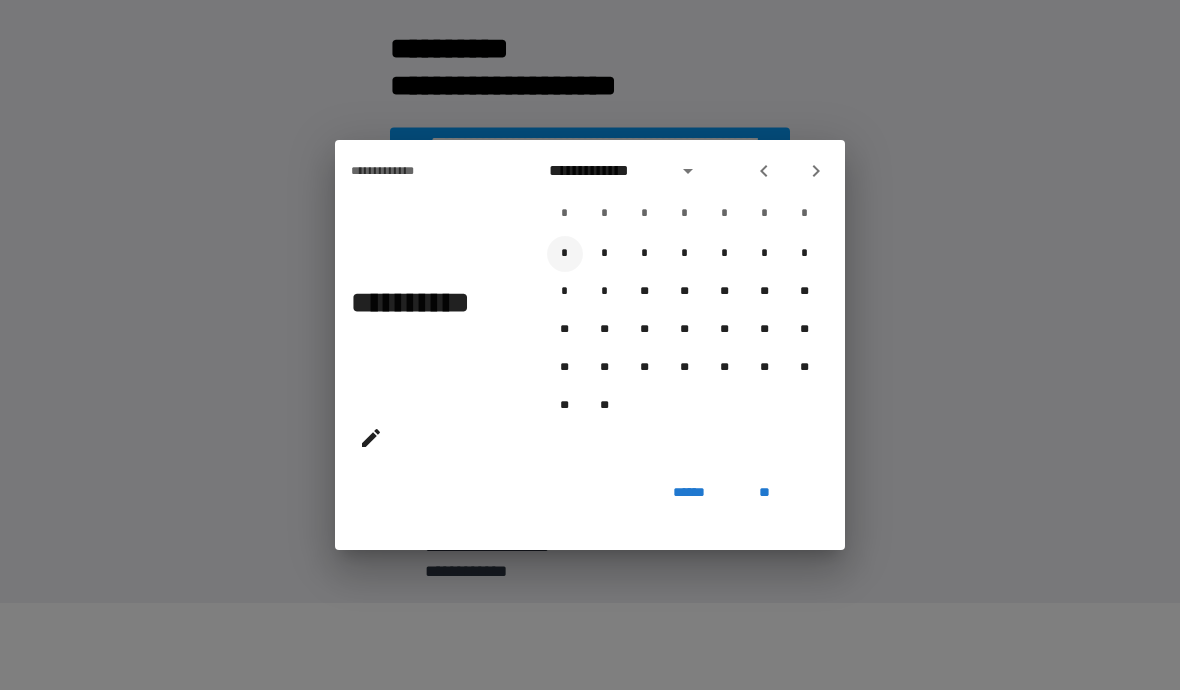 click on "*" at bounding box center (565, 254) 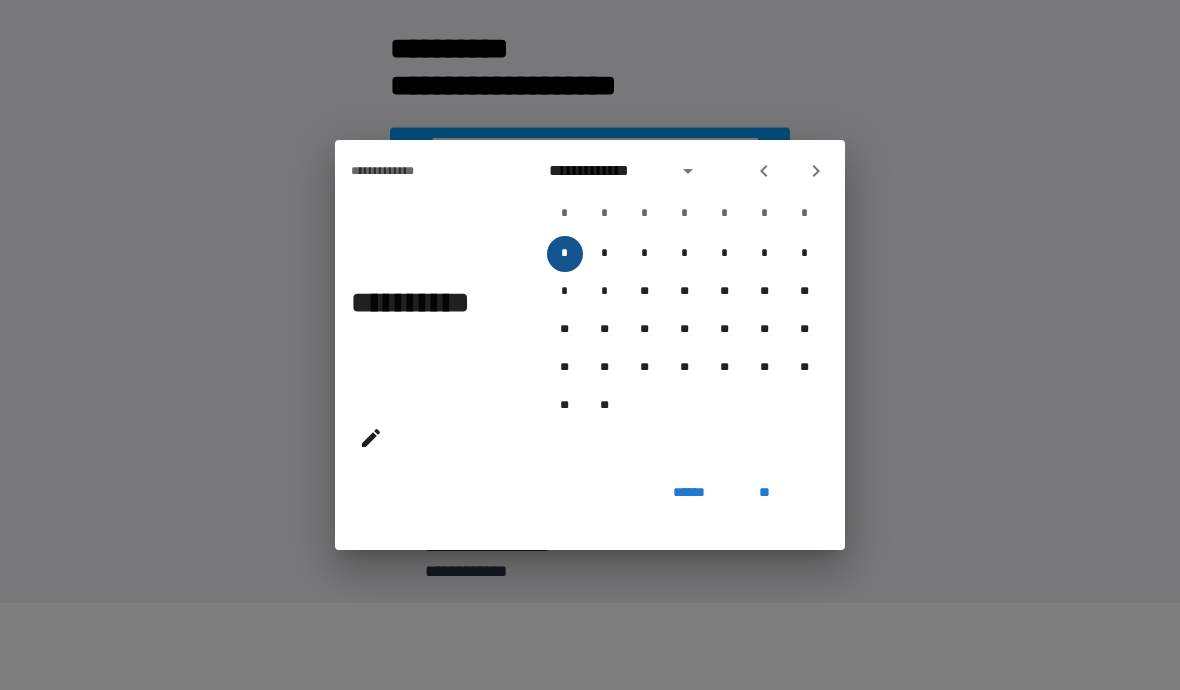 type on "**********" 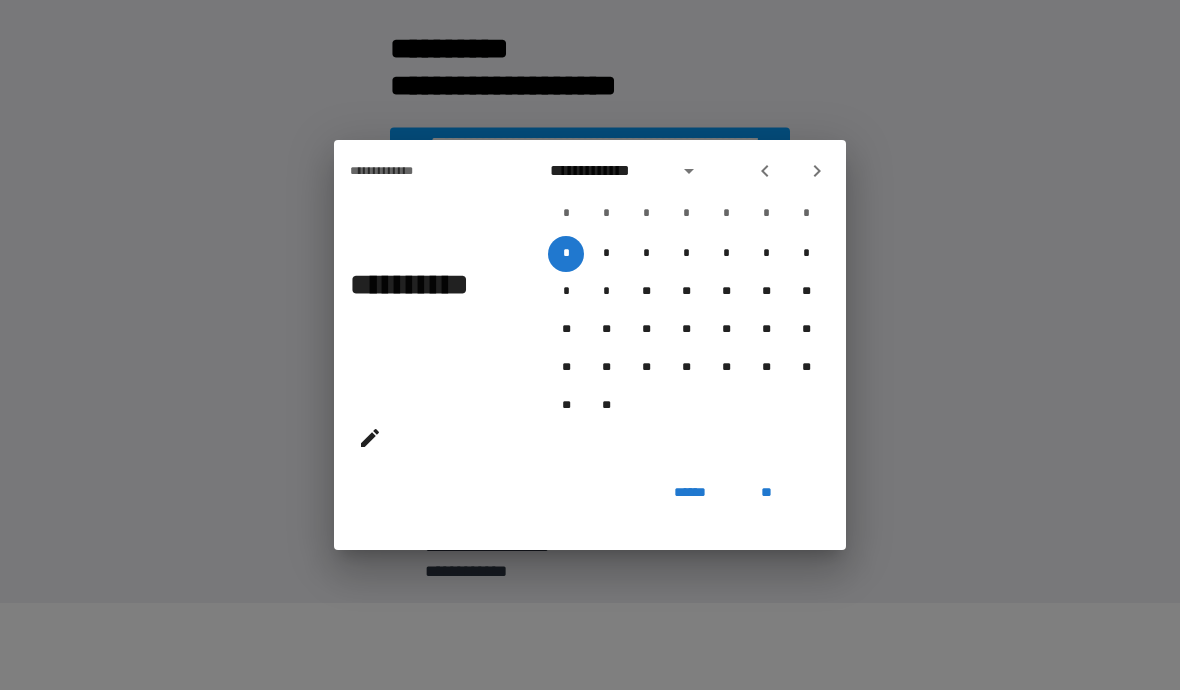 click on "**" at bounding box center (766, 492) 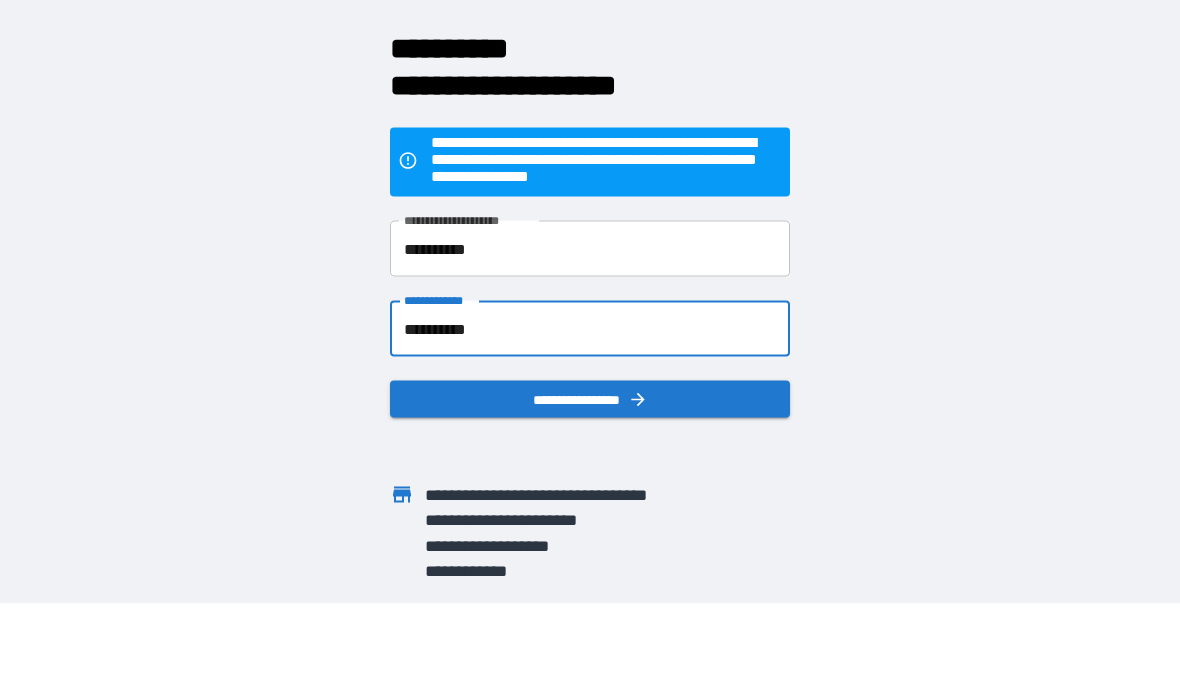 click on "**********" at bounding box center [590, 399] 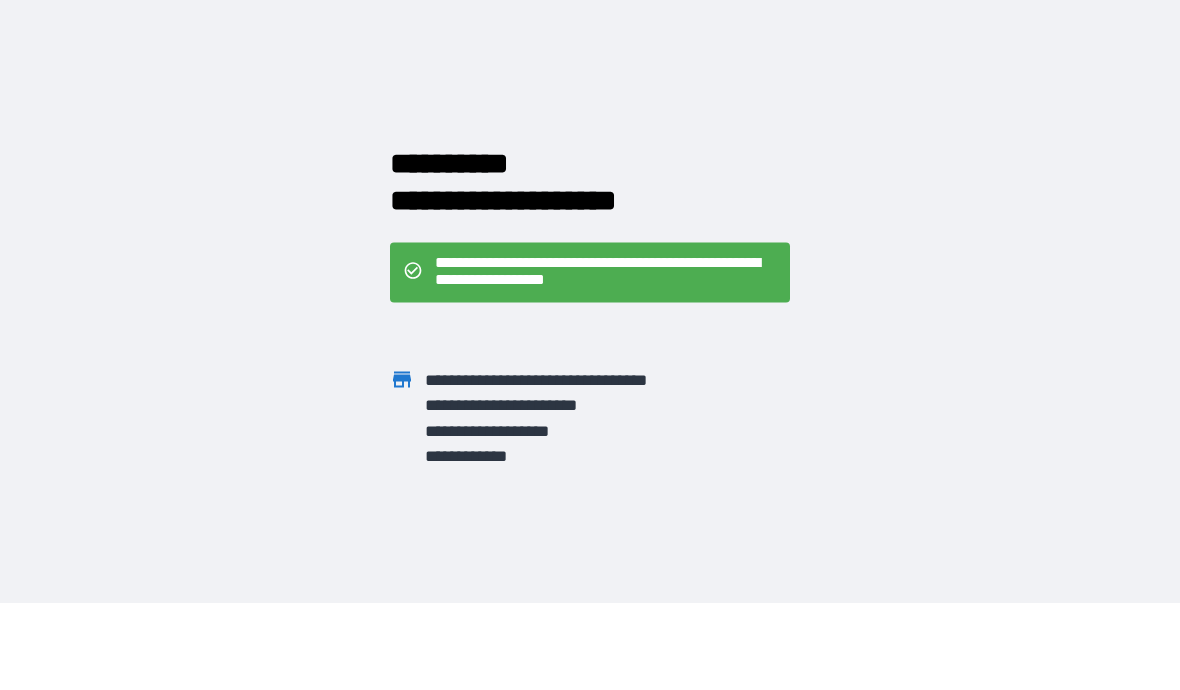 click on "**********" at bounding box center [590, 258] 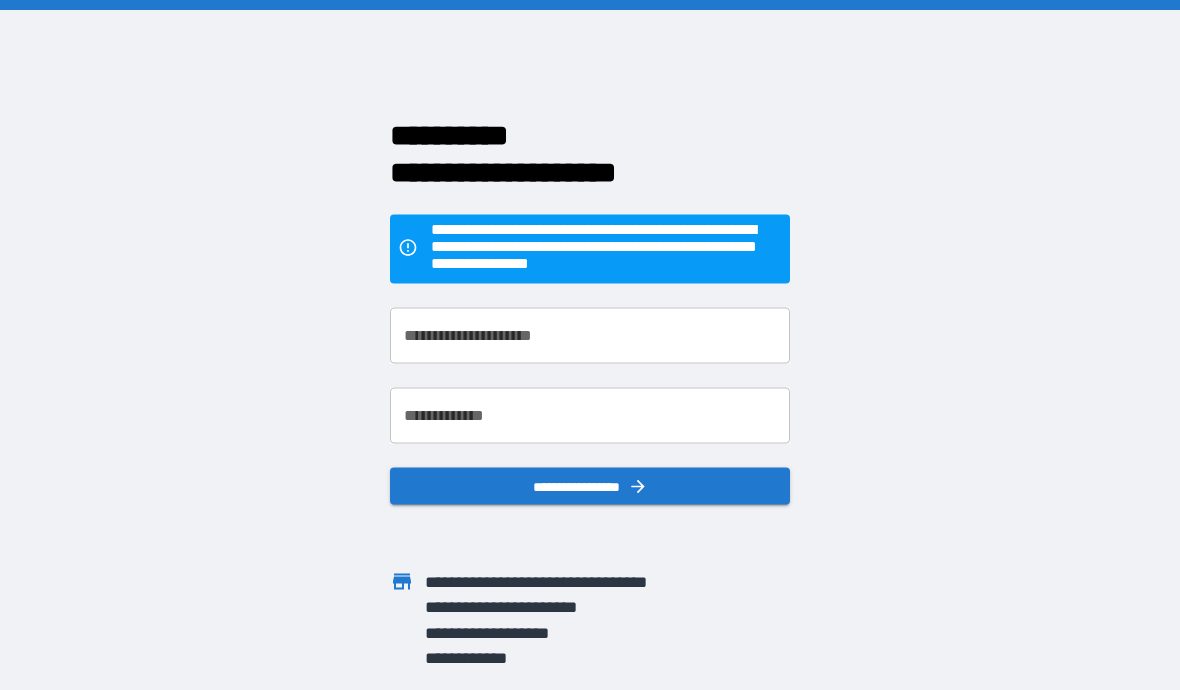 scroll, scrollTop: 0, scrollLeft: 0, axis: both 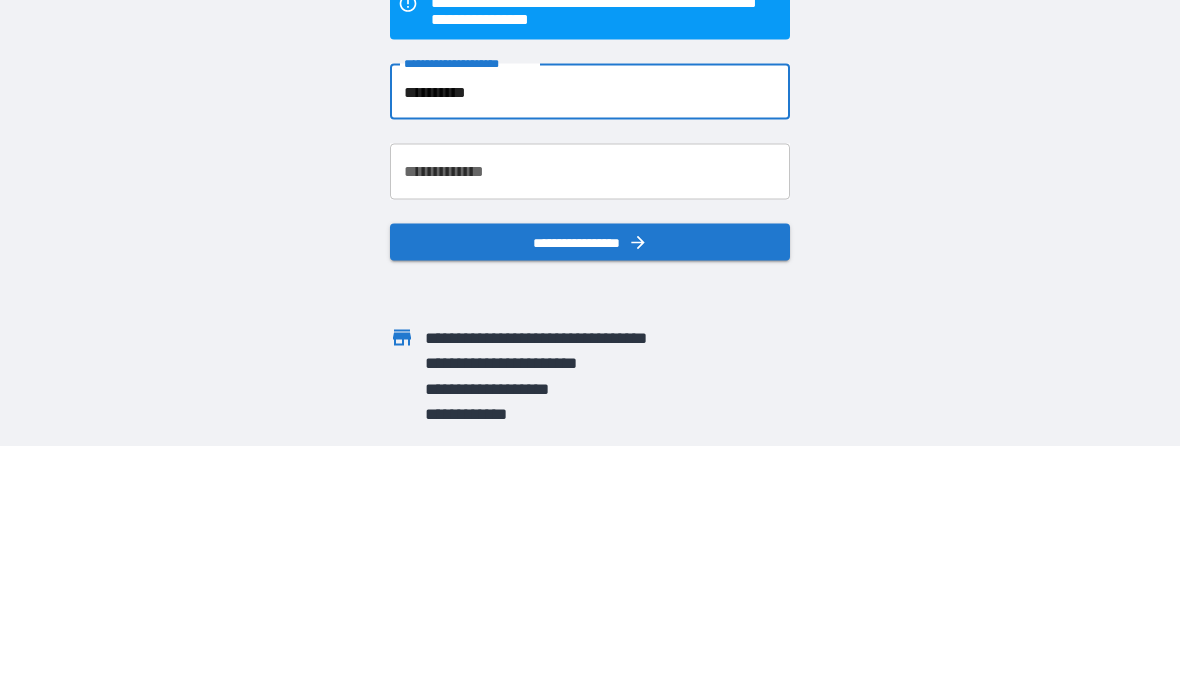 type on "**********" 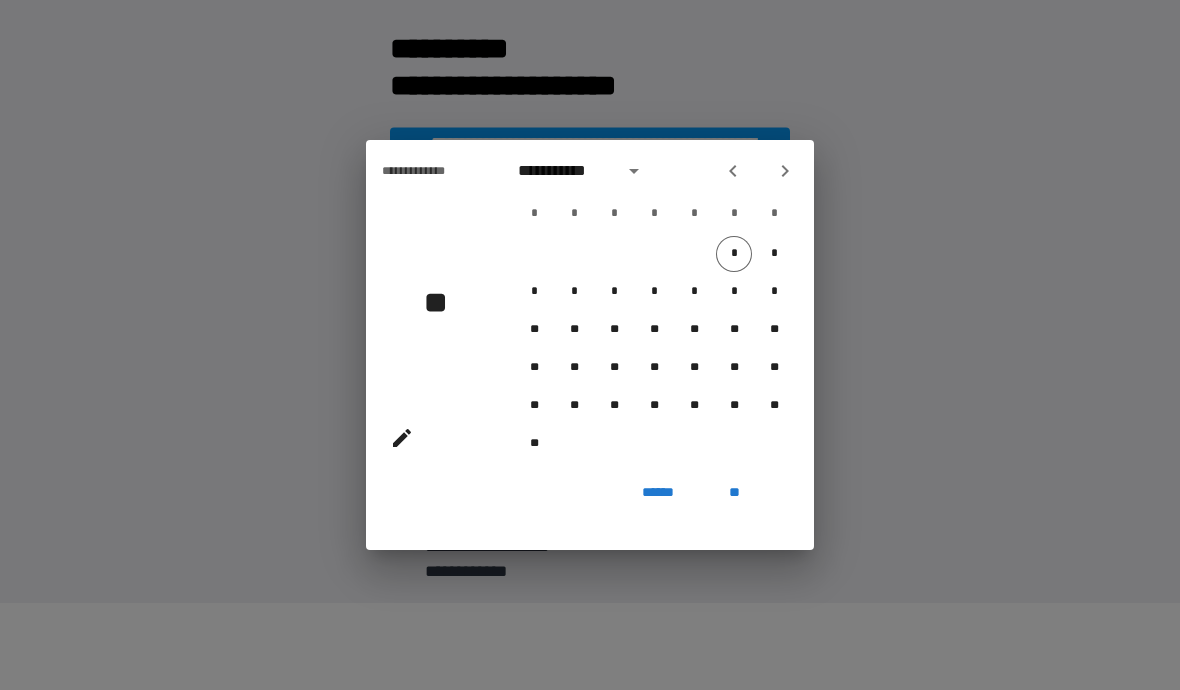 click 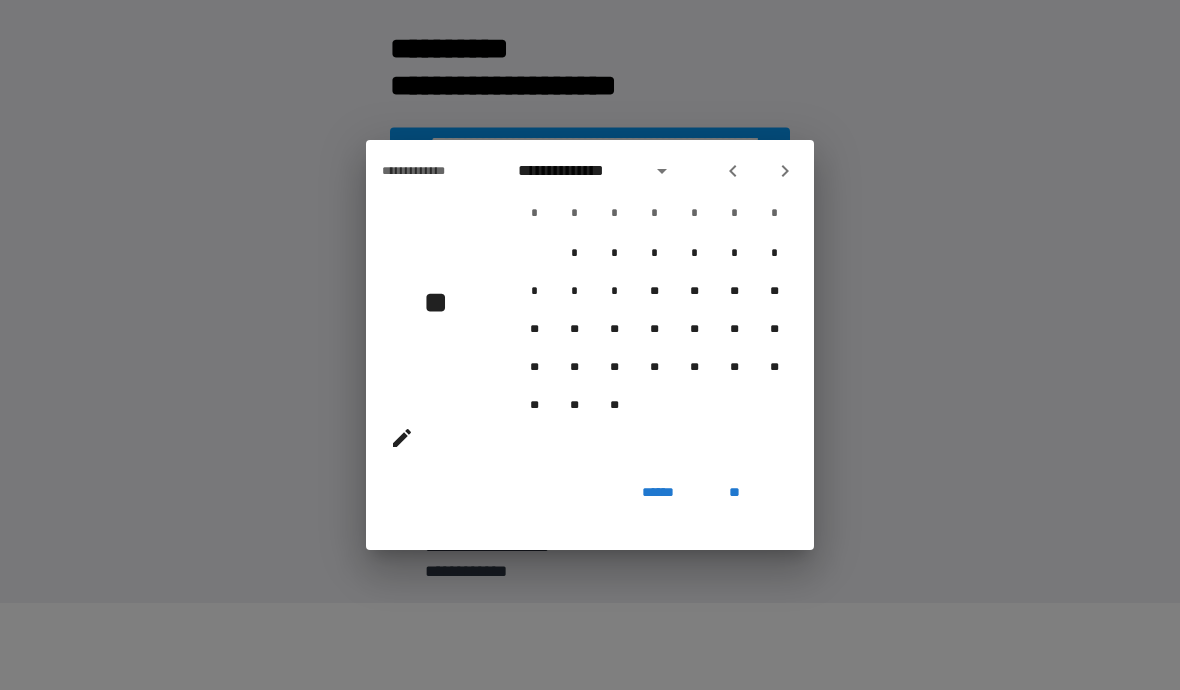click 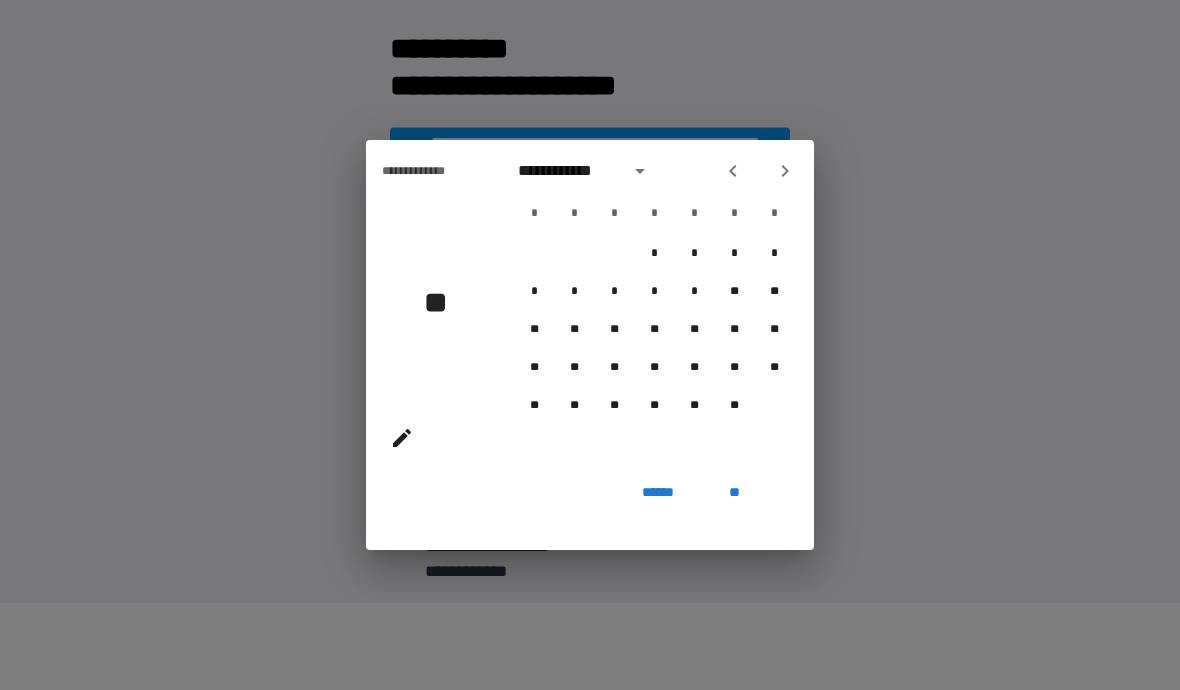 click 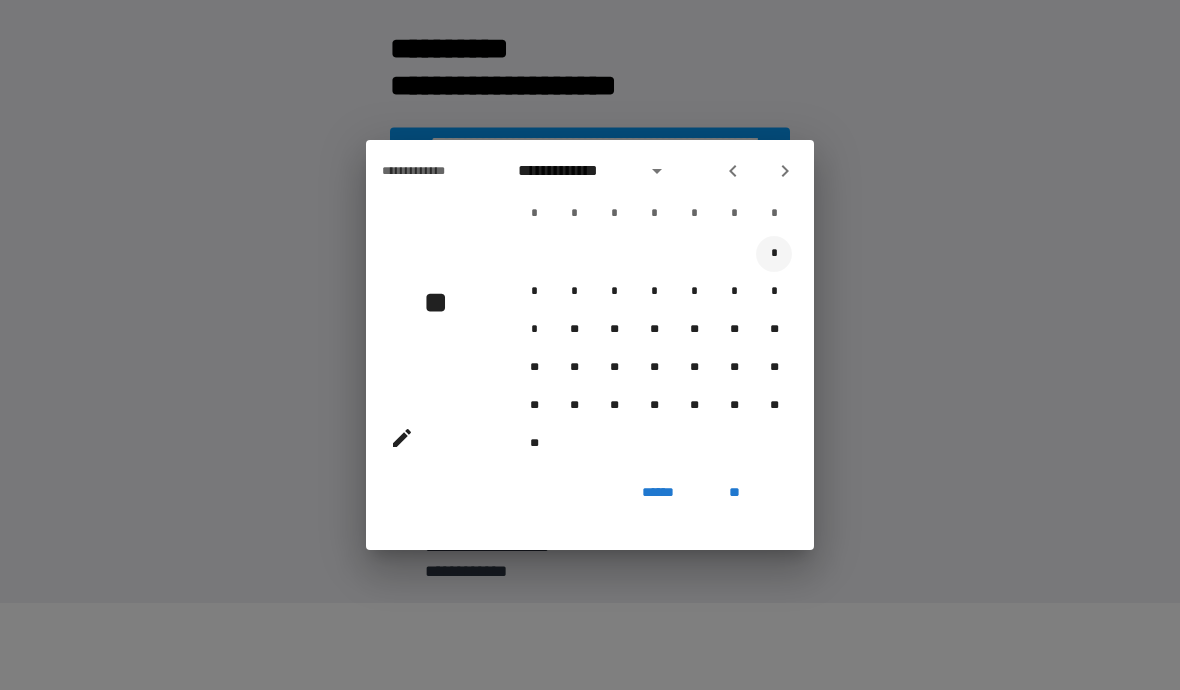 click on "*" at bounding box center (774, 254) 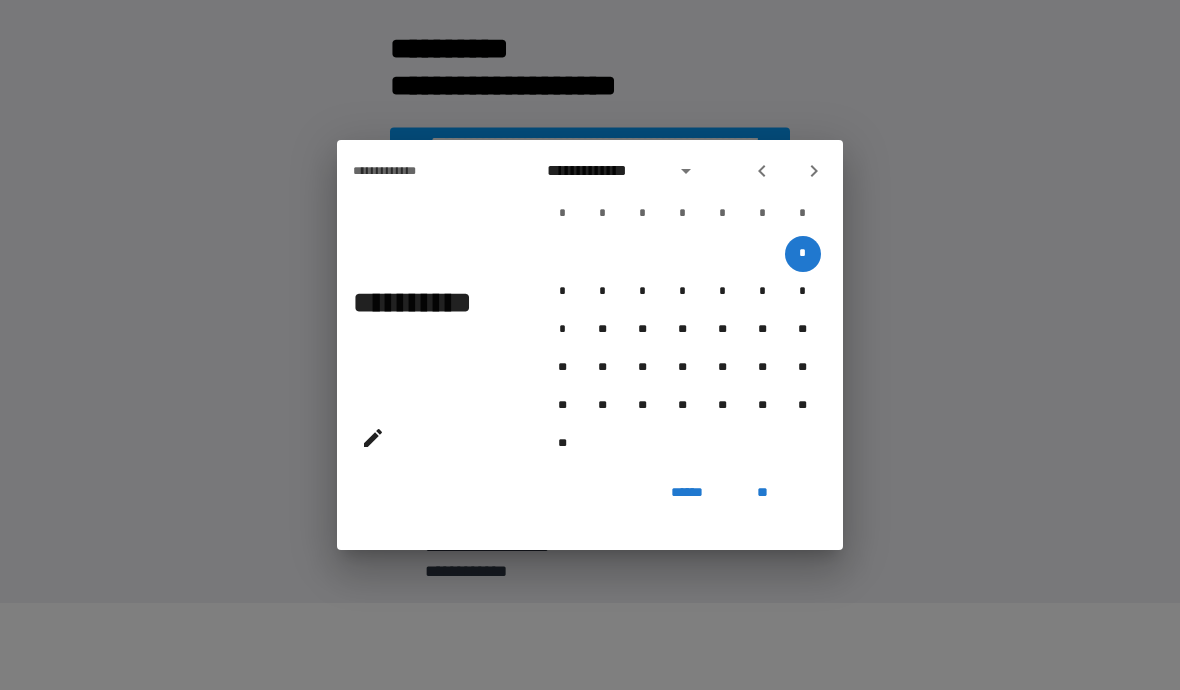 click 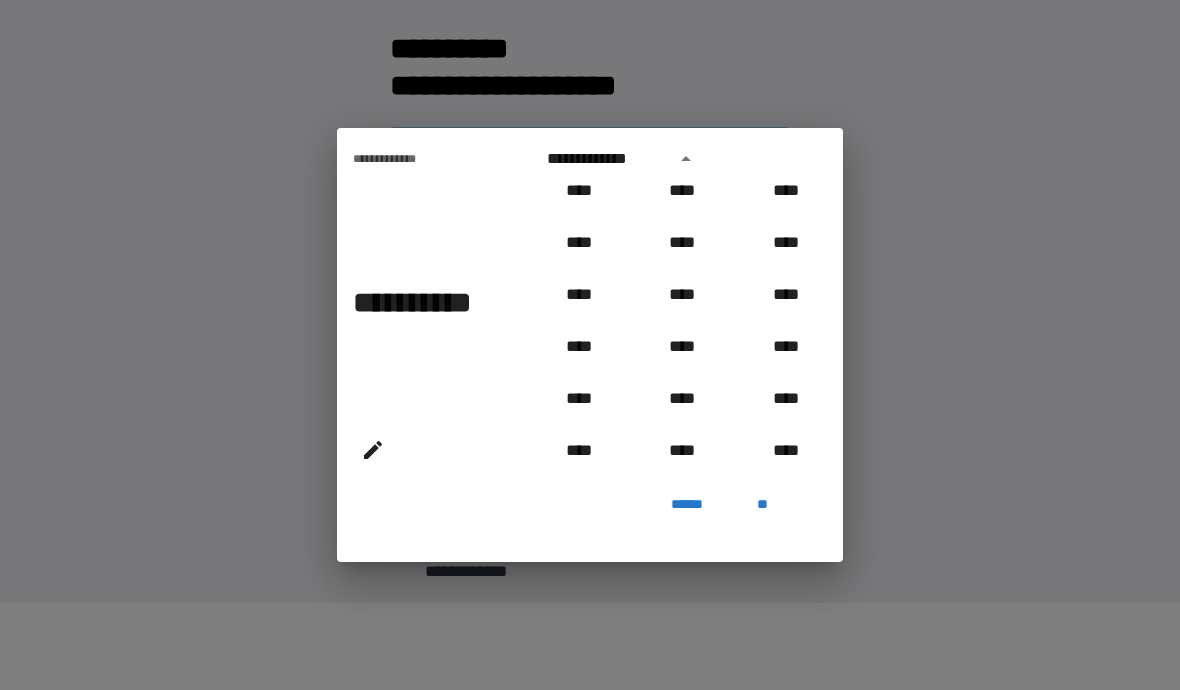 scroll, scrollTop: 732, scrollLeft: 0, axis: vertical 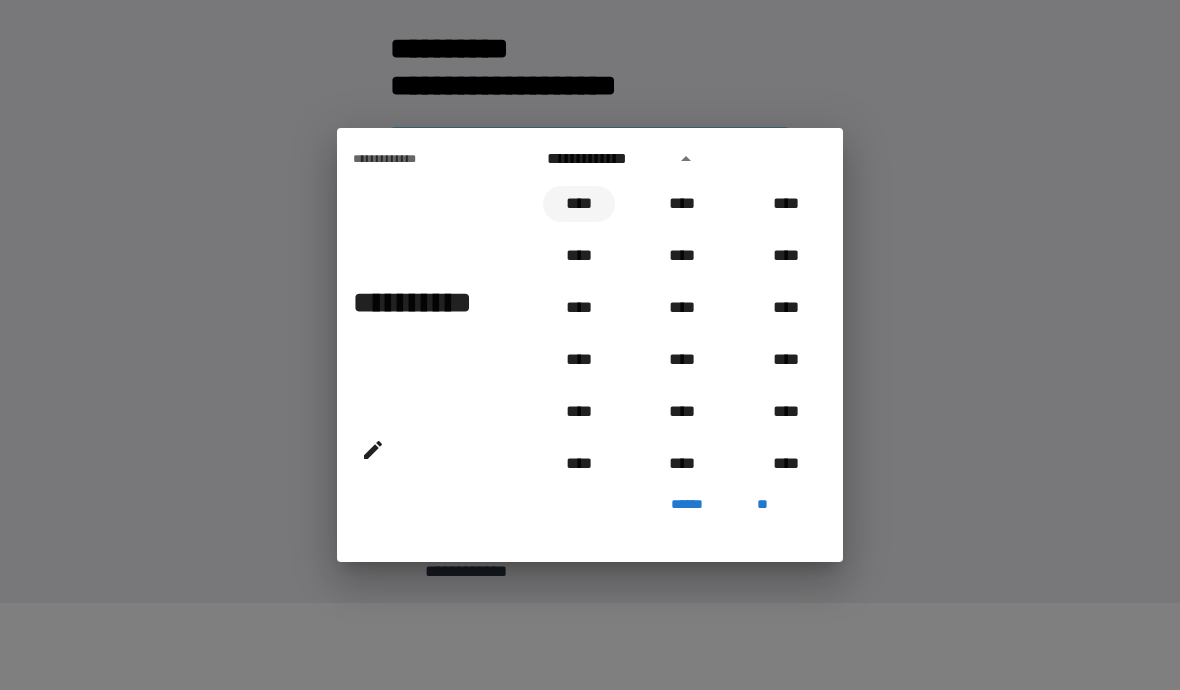 click on "****" at bounding box center [579, 204] 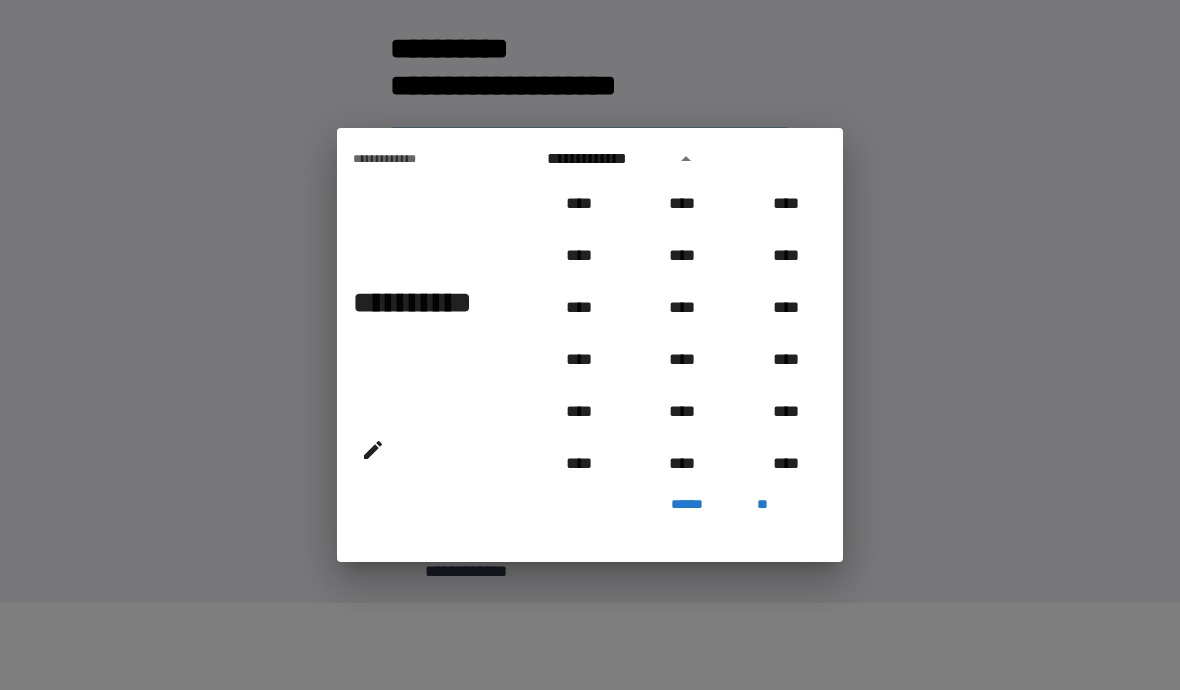 type on "**********" 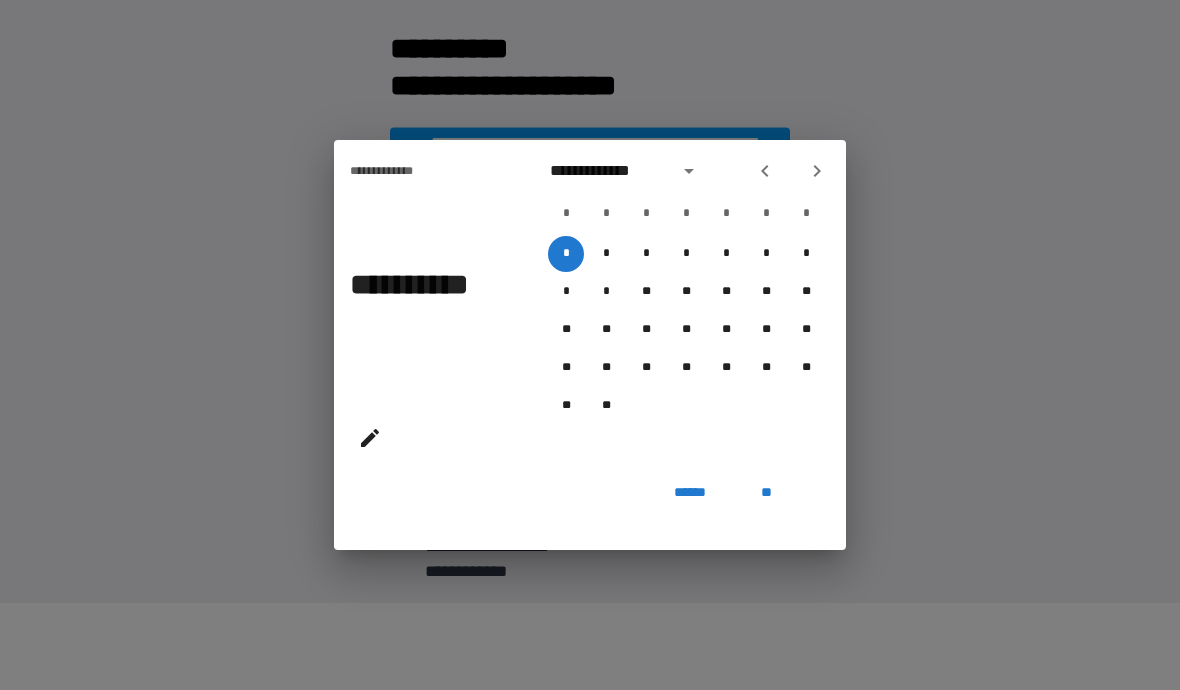 click on "**" at bounding box center [766, 492] 